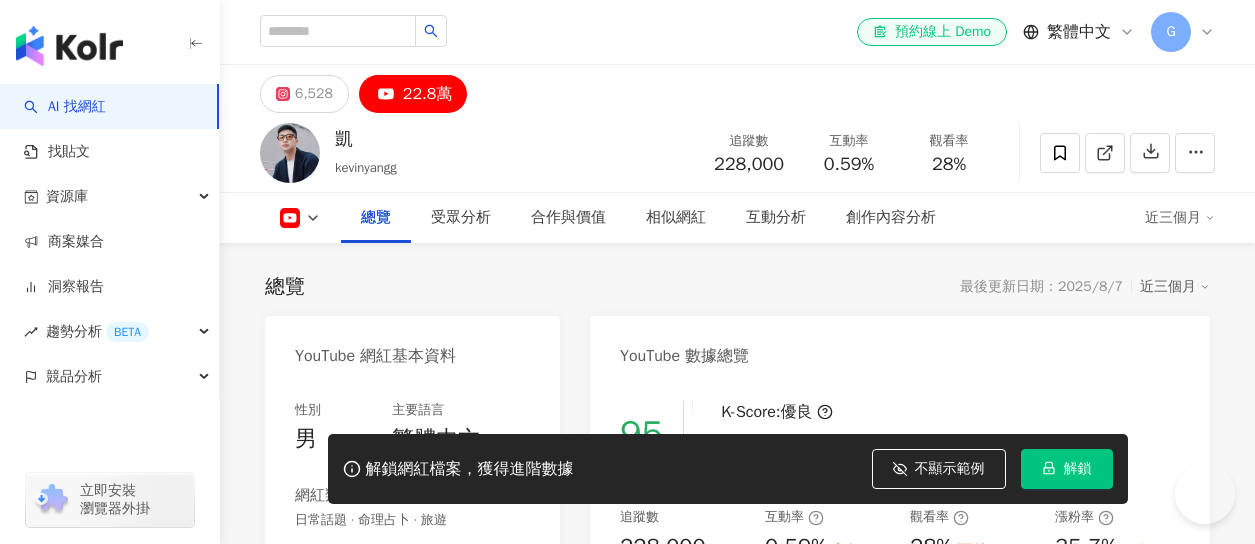 scroll, scrollTop: 300, scrollLeft: 0, axis: vertical 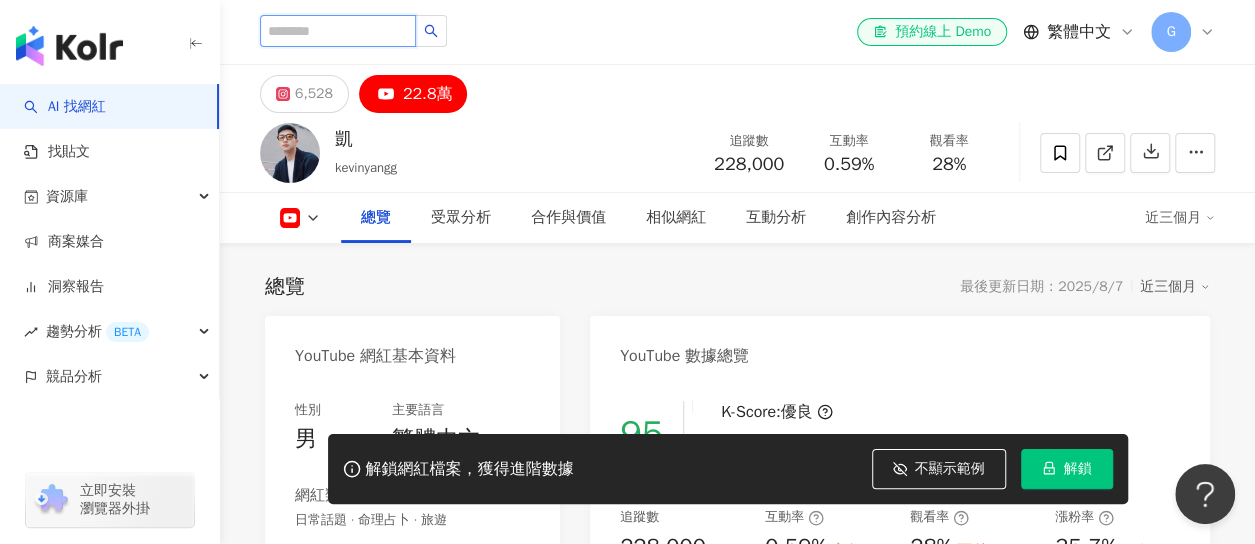 click at bounding box center [338, 31] 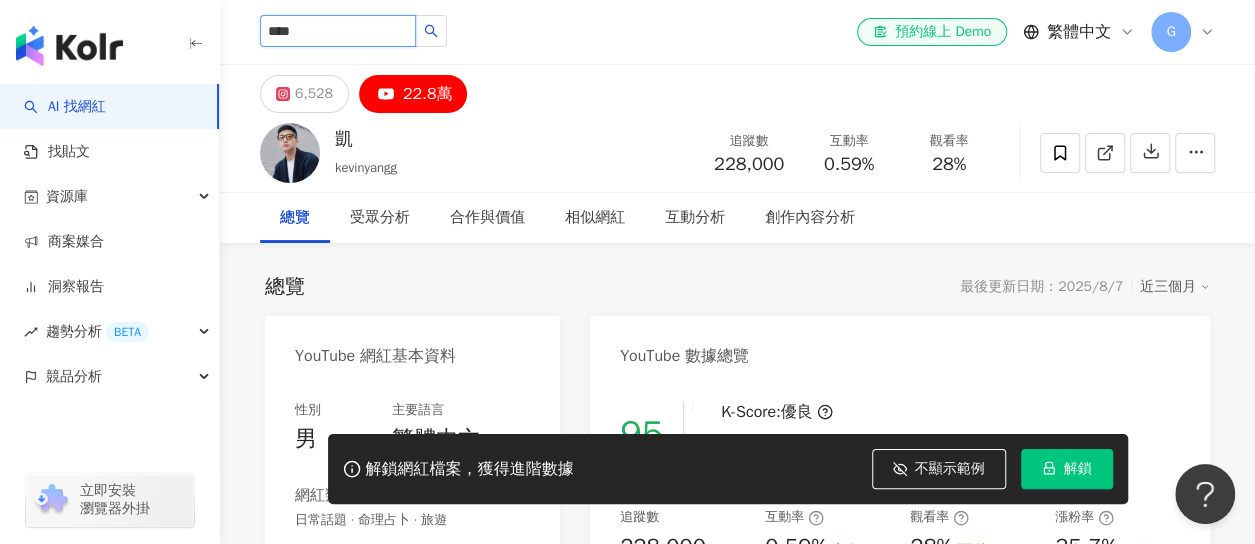 type on "****" 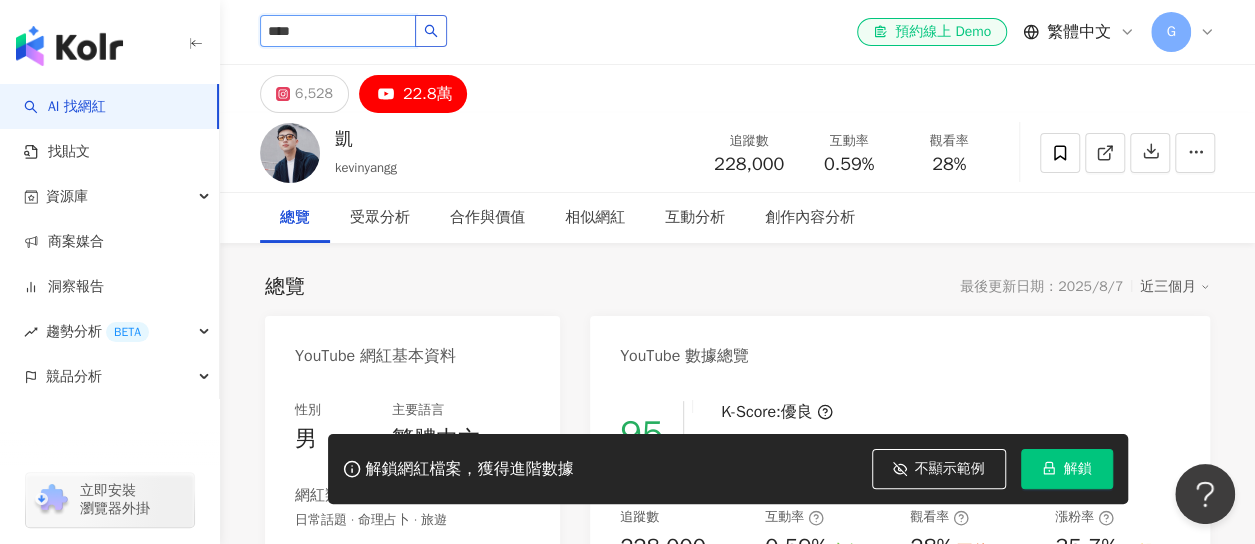 click at bounding box center (431, 31) 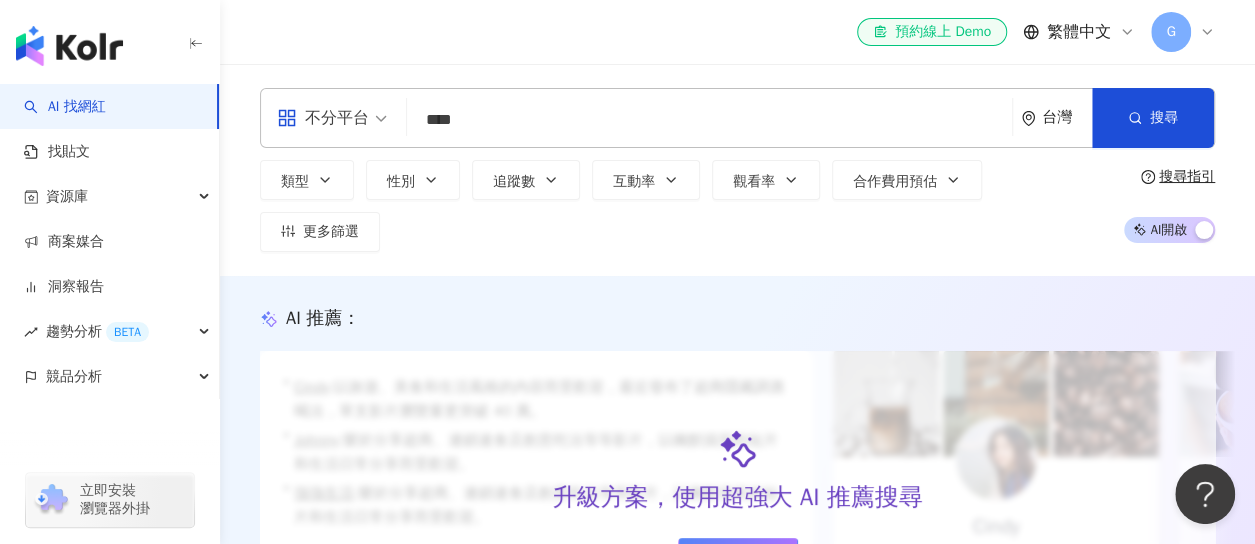 click on "不分平台 **** 台灣 搜尋 類型 性別 追蹤數 互動率 觀看率 合作費用預估  更多篩選 搜尋指引 AI  開啟 AI  關閉" at bounding box center (737, 170) 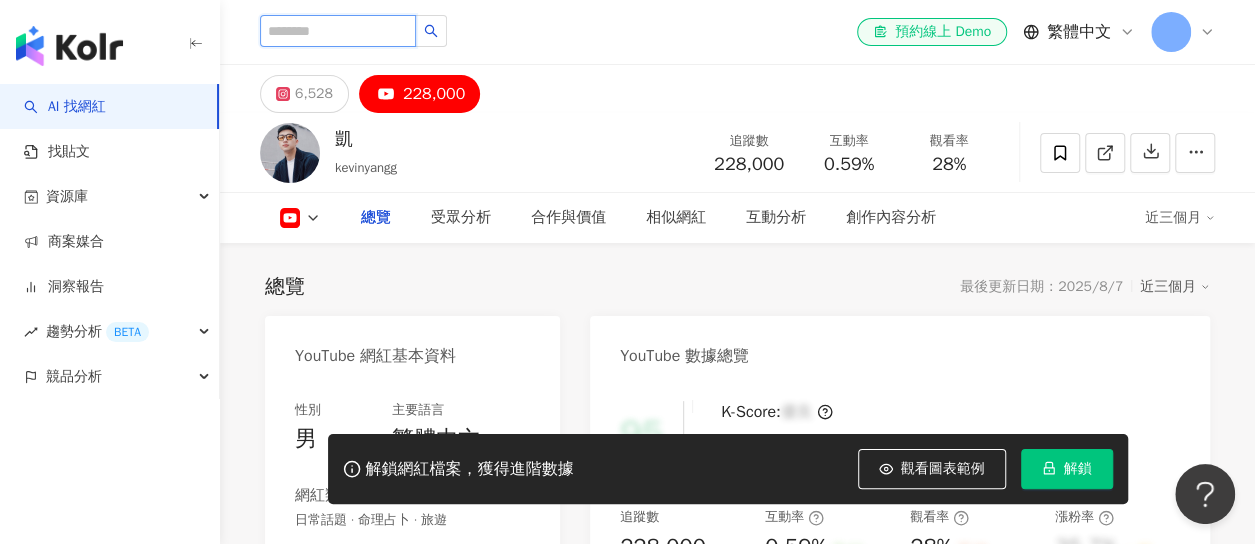 click at bounding box center [338, 31] 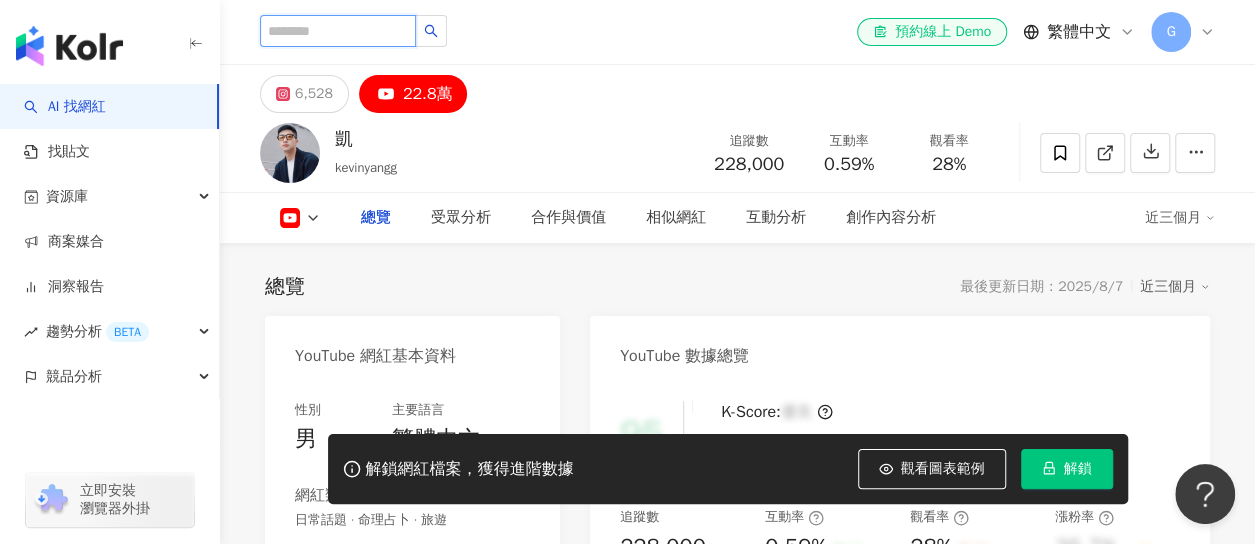 click at bounding box center (338, 31) 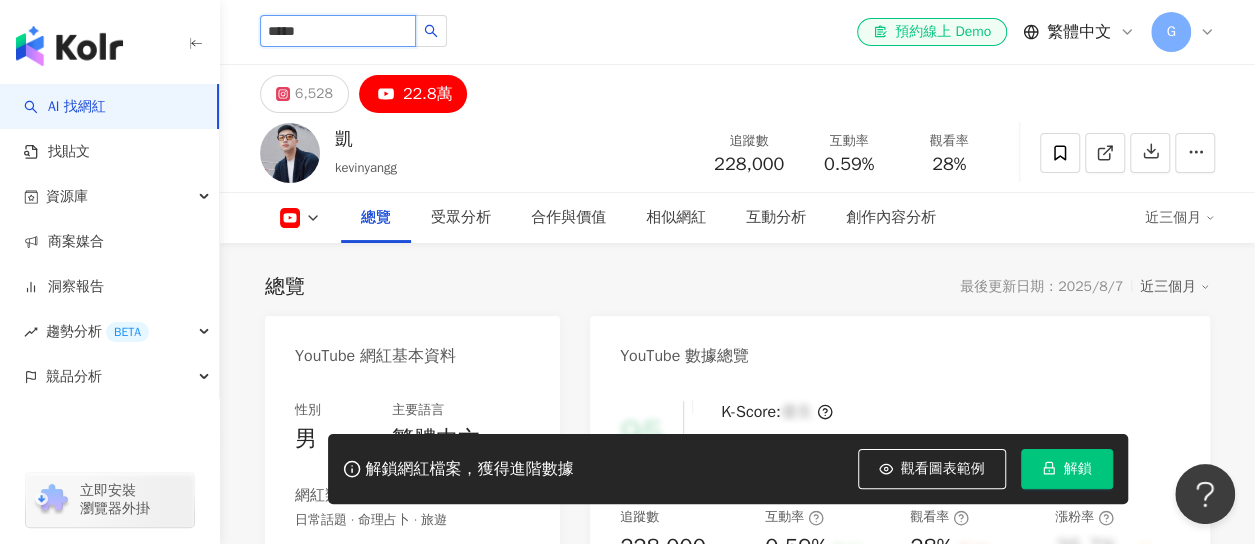 type on "****" 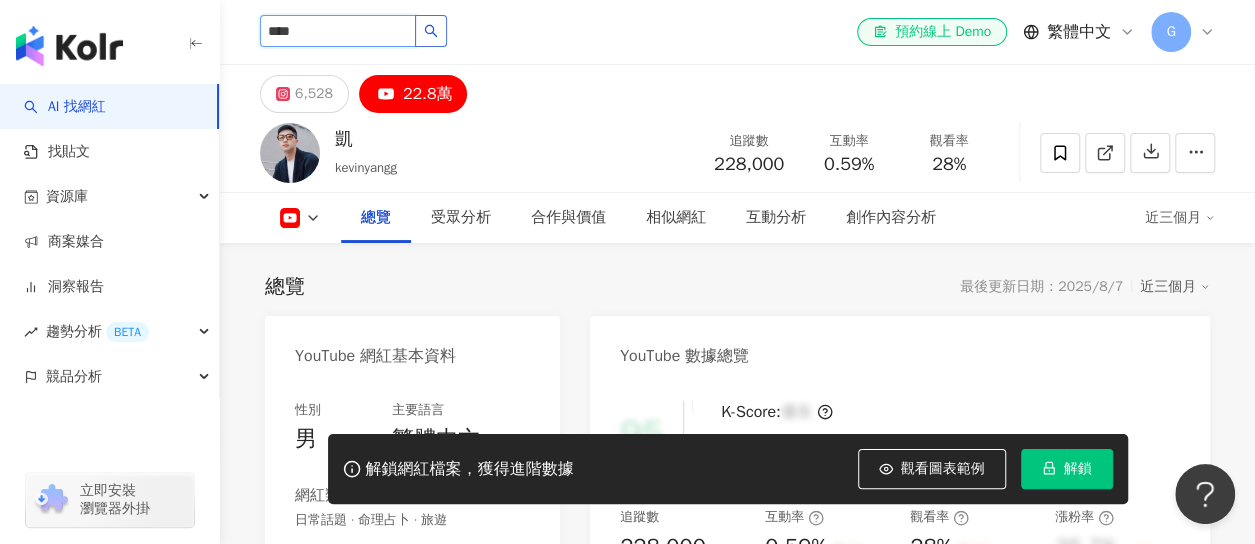 click 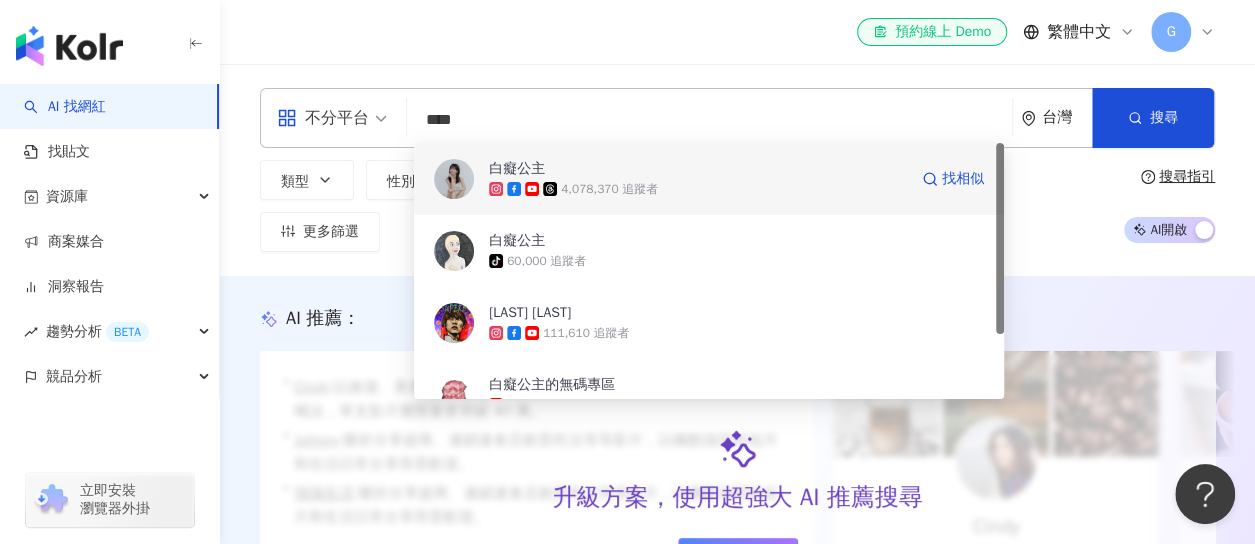 click on "白癡公主" at bounding box center (698, 169) 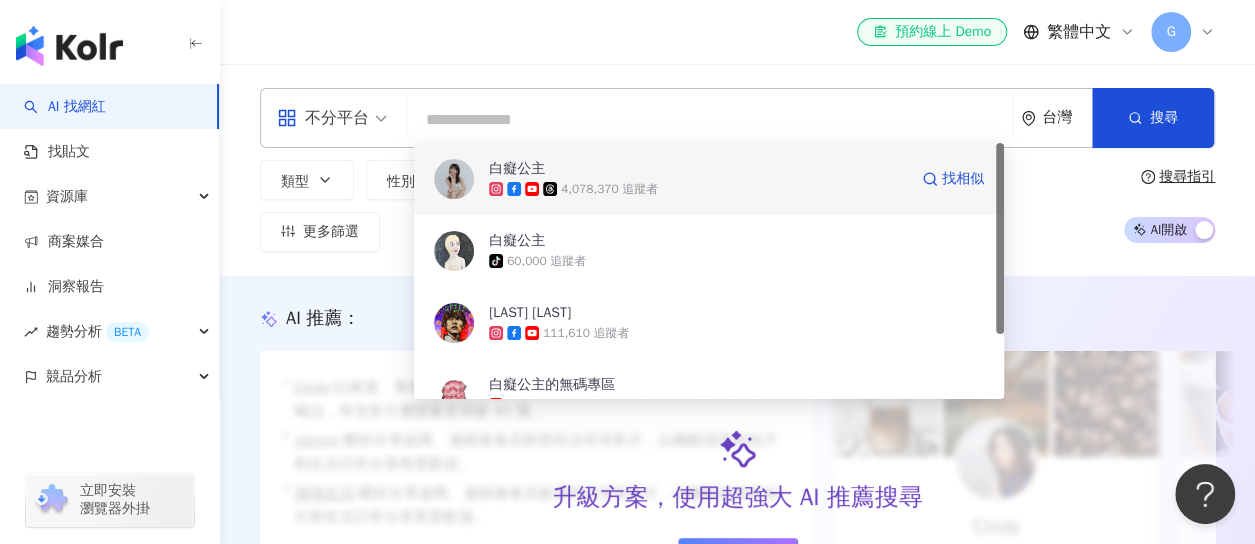 type 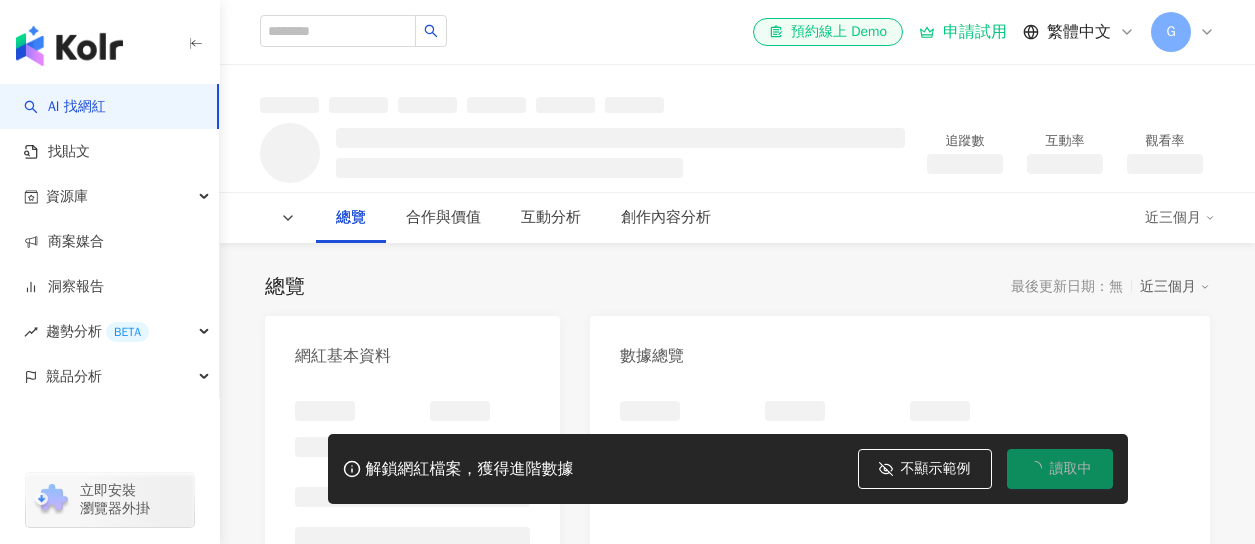 scroll, scrollTop: 0, scrollLeft: 0, axis: both 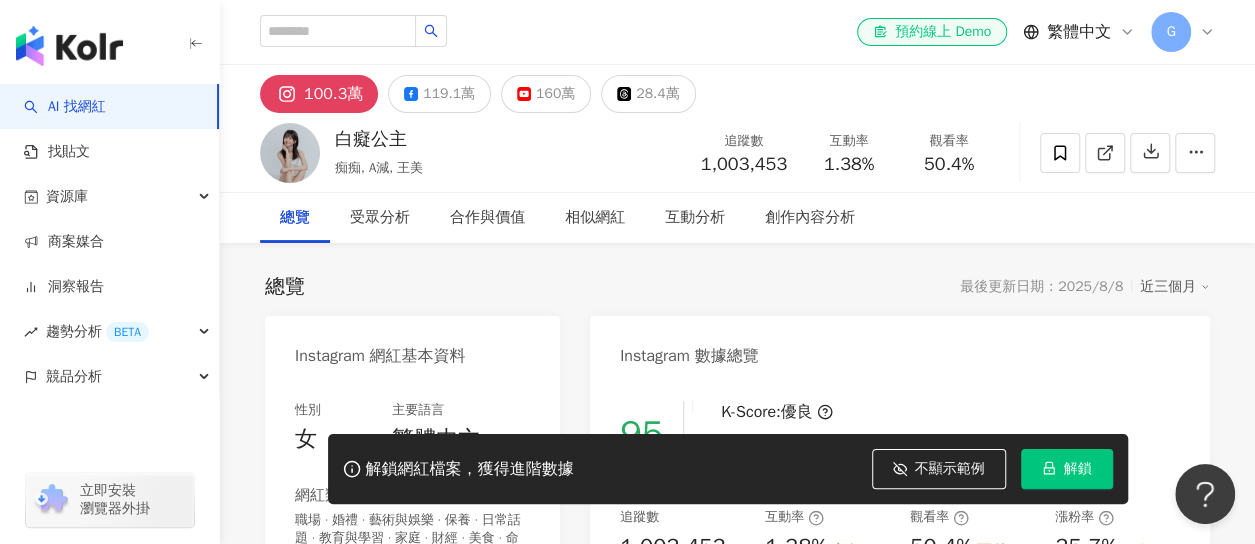 click on "總覽 最後更新日期：2025/8/8 近三個月" at bounding box center (737, 287) 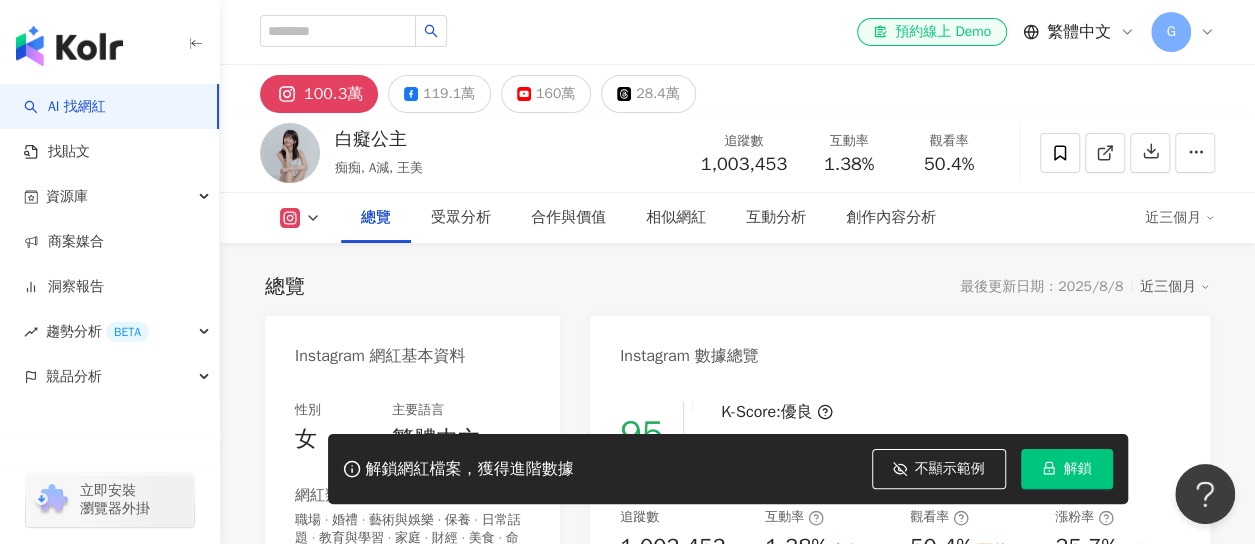 scroll, scrollTop: 300, scrollLeft: 0, axis: vertical 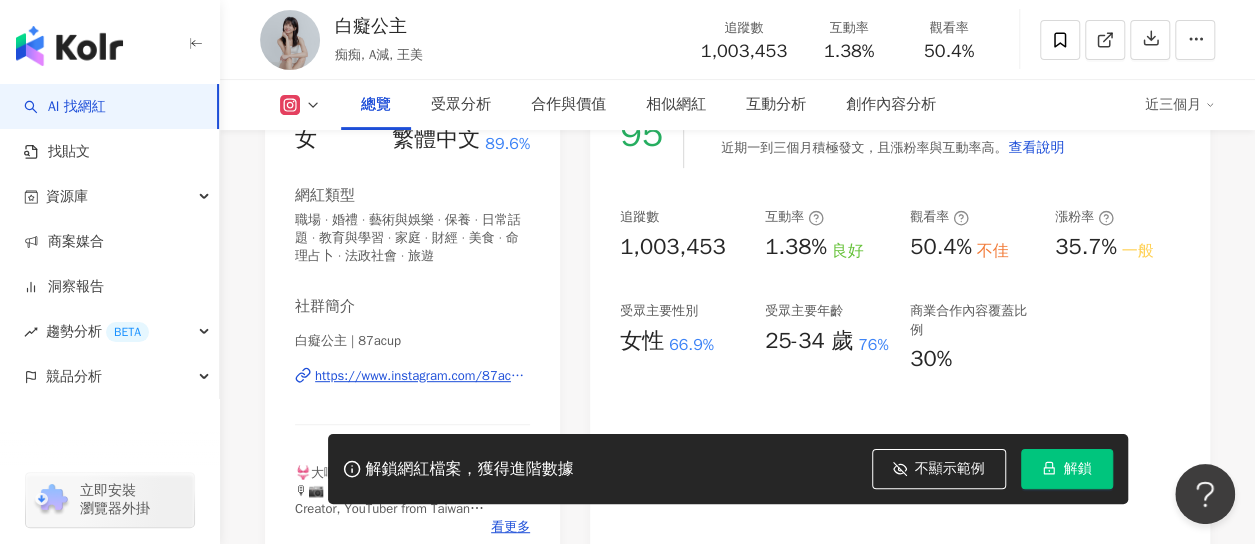 click on "95 K-Score :   優良 近期一到三個月積極發文，且漲粉率與互動率高。 查看說明 追蹤數   1,003,453 互動率   1.38% 良好 觀看率   50.4% 不佳 漲粉率   35.7% 一般 受眾主要性別   女性 66.9% 受眾主要年齡   25-34 歲 76% 商業合作內容覆蓋比例   30%" at bounding box center (900, 324) 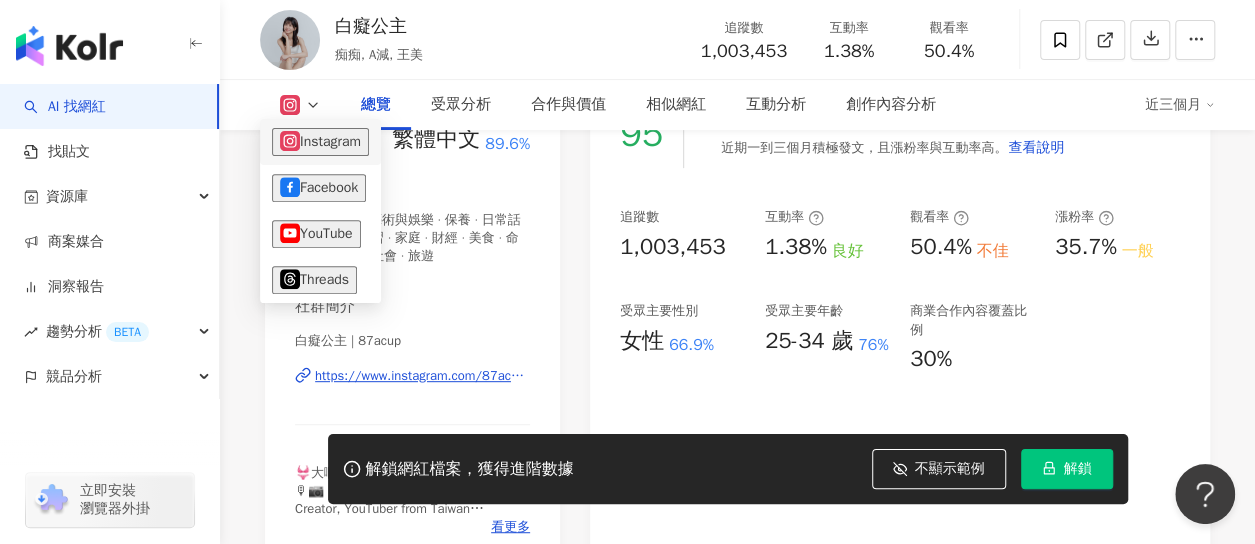 click on "Instagram" at bounding box center [320, 142] 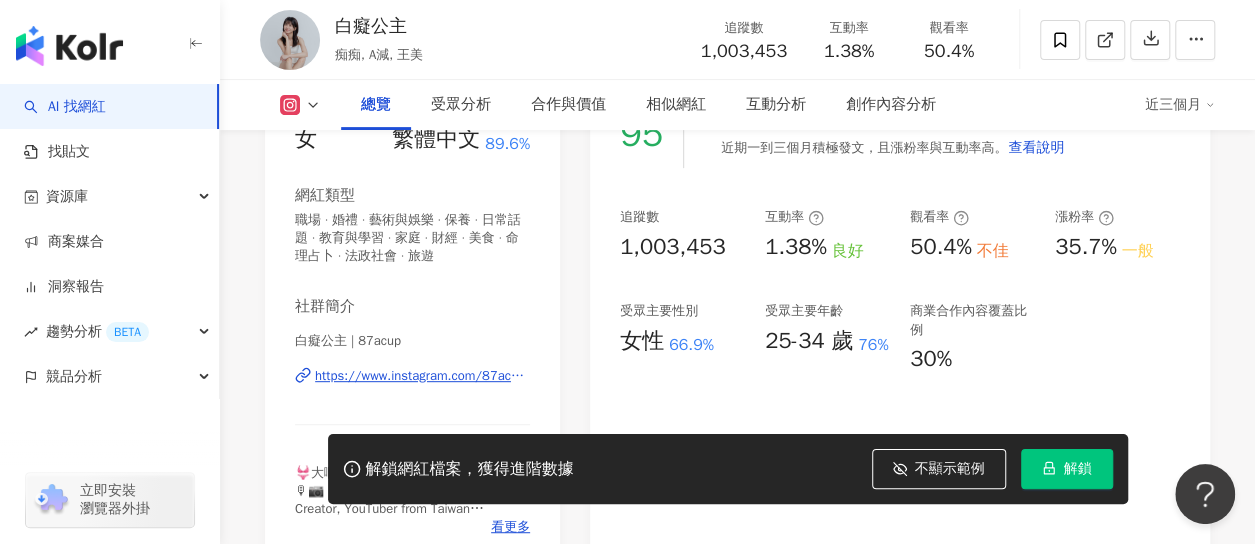 click 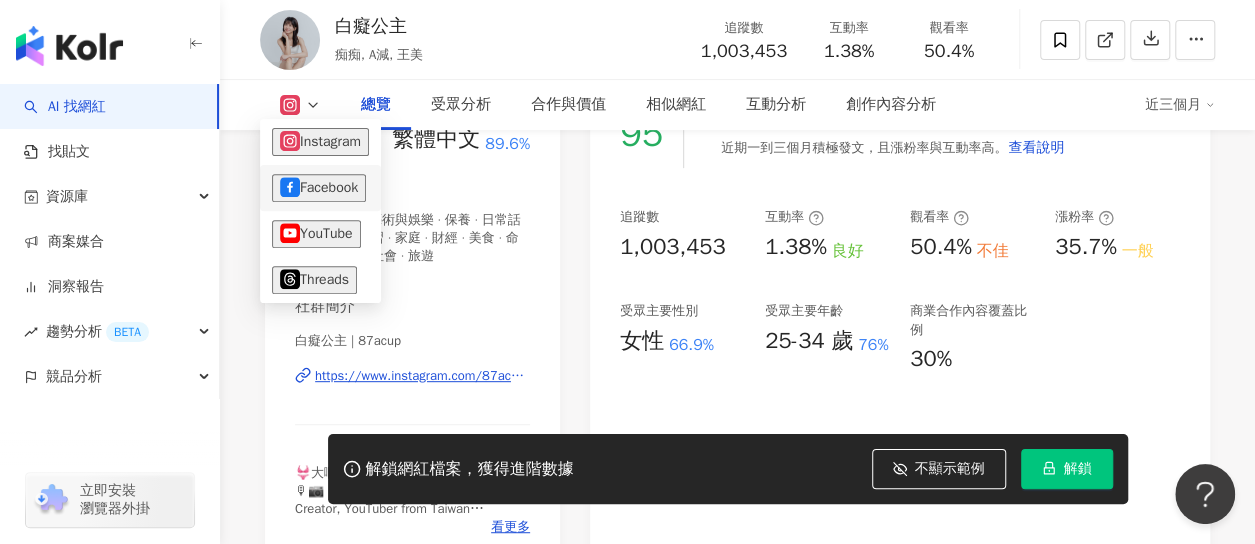 click on "Facebook" at bounding box center (319, 188) 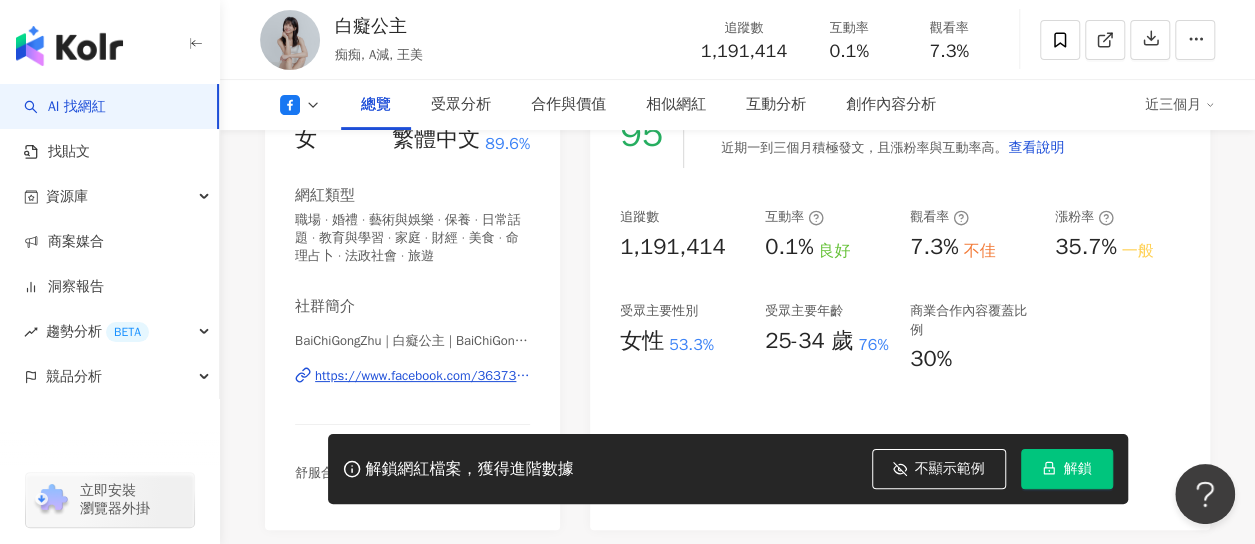 drag, startPoint x: 710, startPoint y: 392, endPoint x: 436, endPoint y: 187, distance: 342.20023 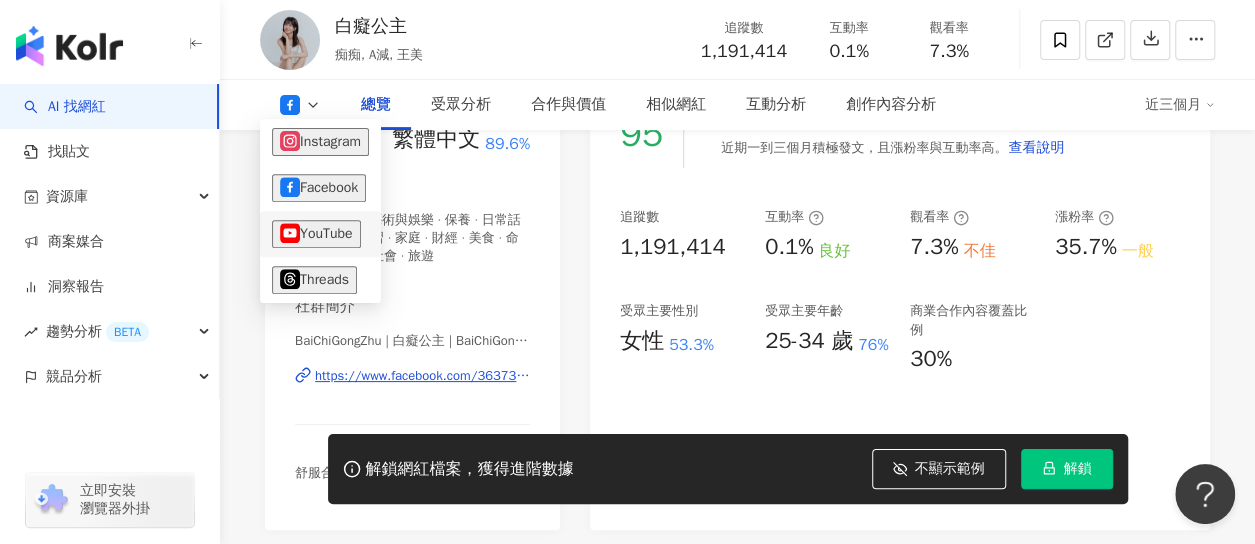 drag, startPoint x: 362, startPoint y: 224, endPoint x: 1, endPoint y: 109, distance: 378.87466 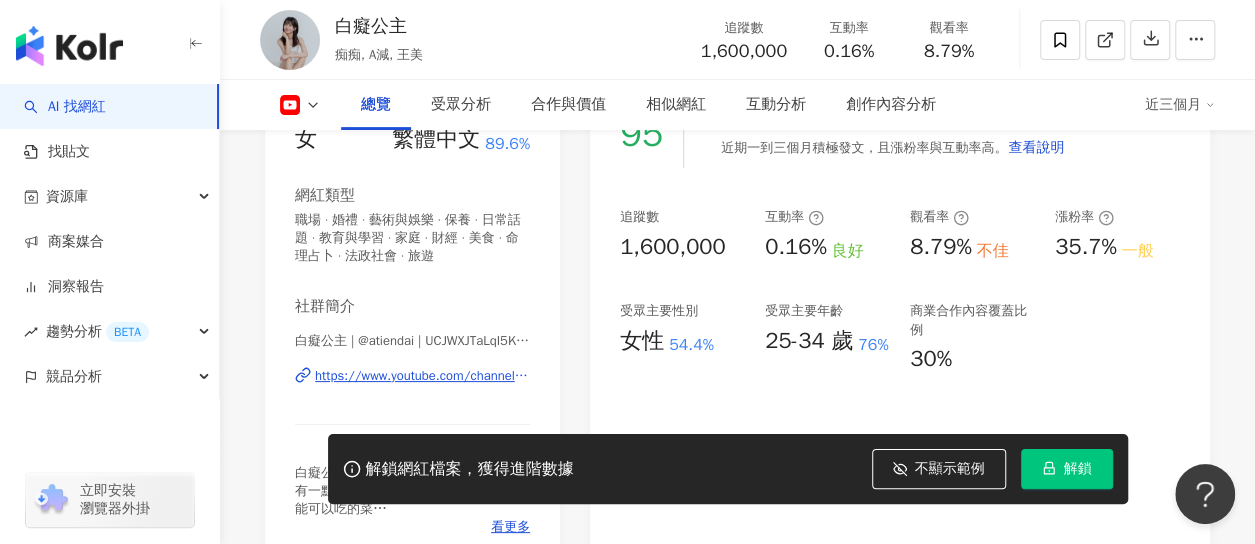 click on "白癡公主 痴痴, A減, 王美 追蹤數 1,600,000 互動率 0.16% 觀看率 8.79%" at bounding box center (737, 39) 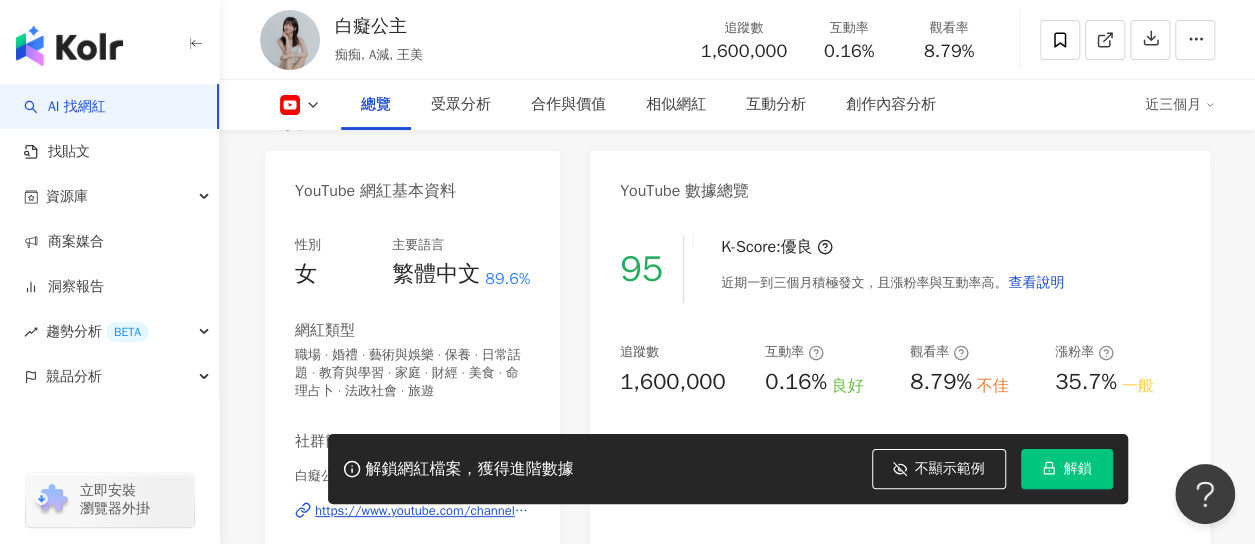 scroll, scrollTop: 0, scrollLeft: 0, axis: both 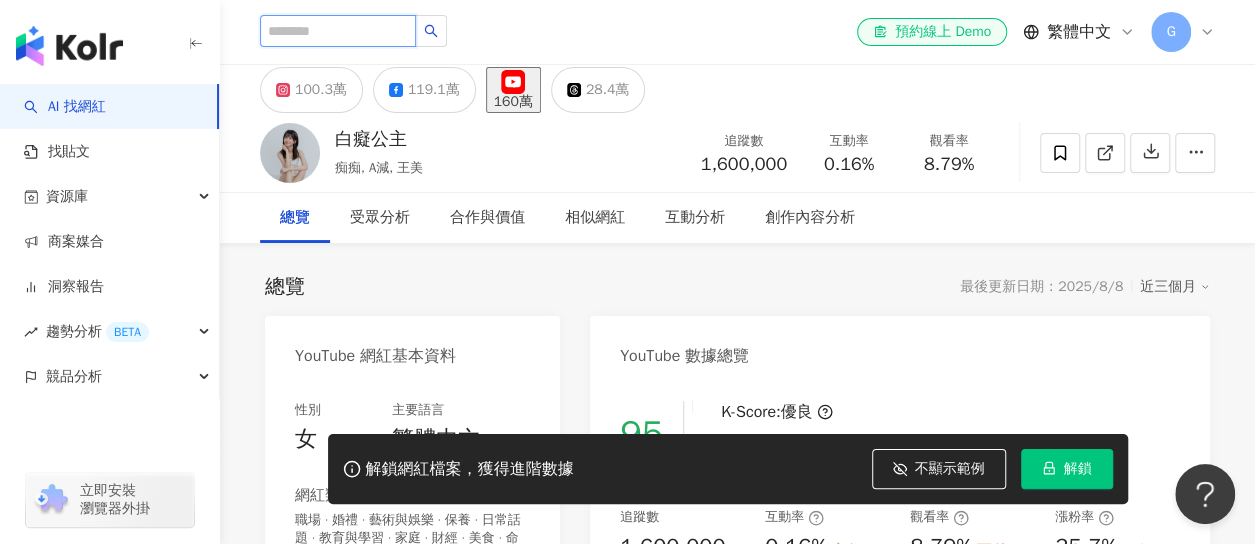 click at bounding box center (338, 31) 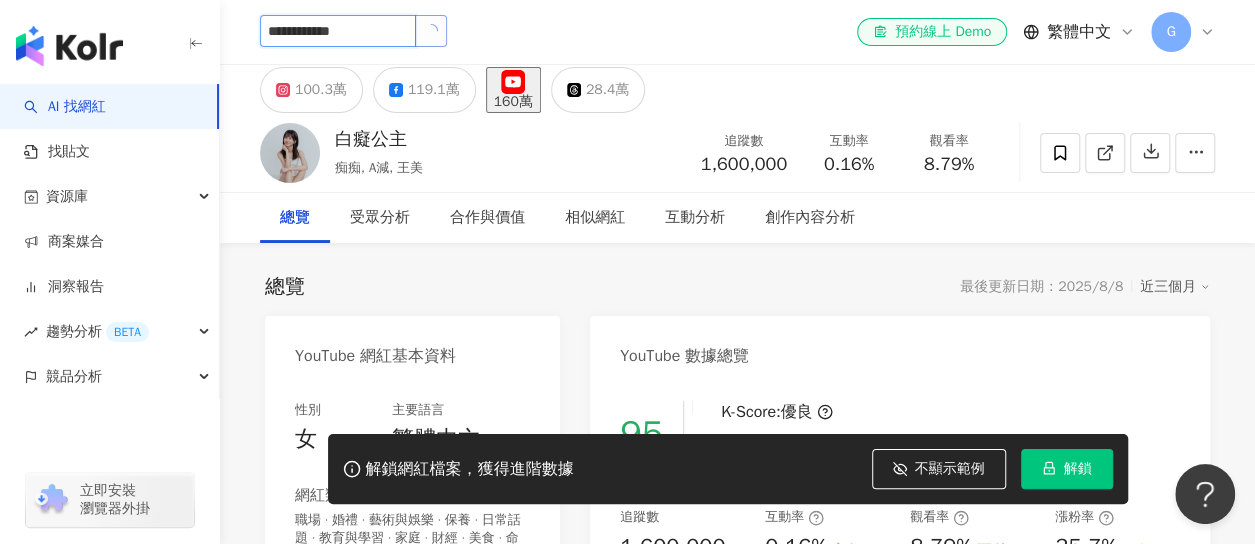 click at bounding box center (431, 31) 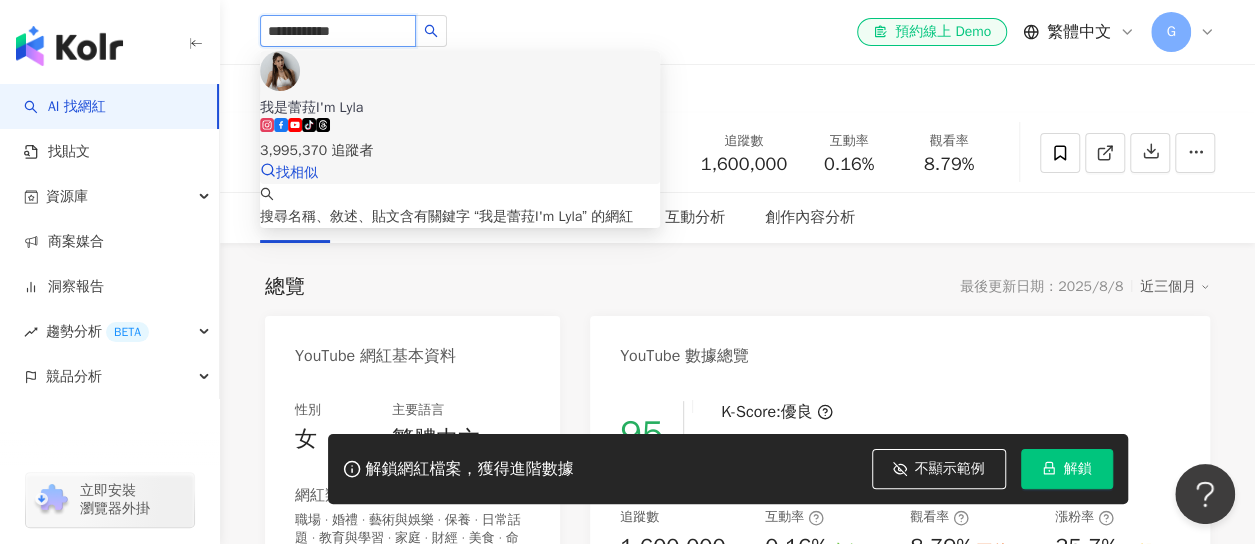 click on "我是蕾菈I'm Lyla tiktok-icon 3,995,370   追蹤者 找相似" at bounding box center [460, 117] 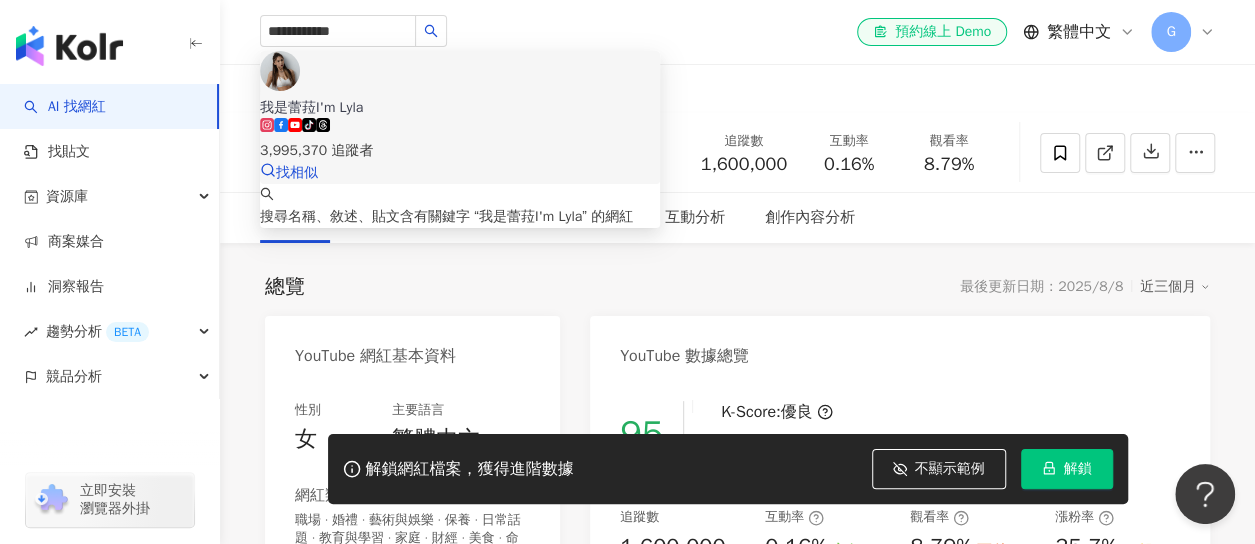 type 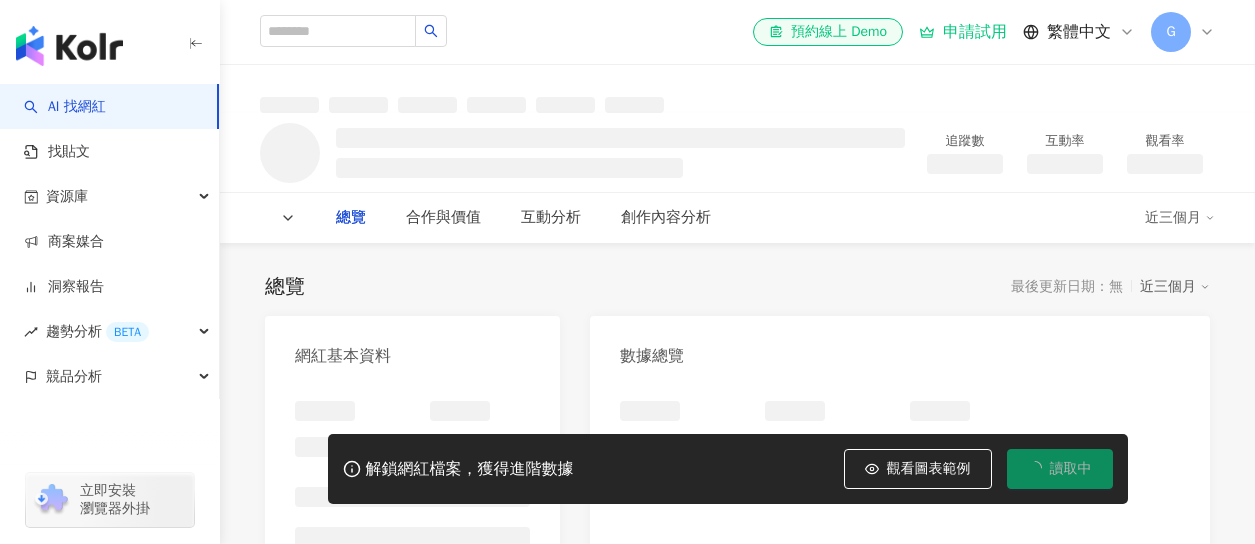 scroll, scrollTop: 0, scrollLeft: 0, axis: both 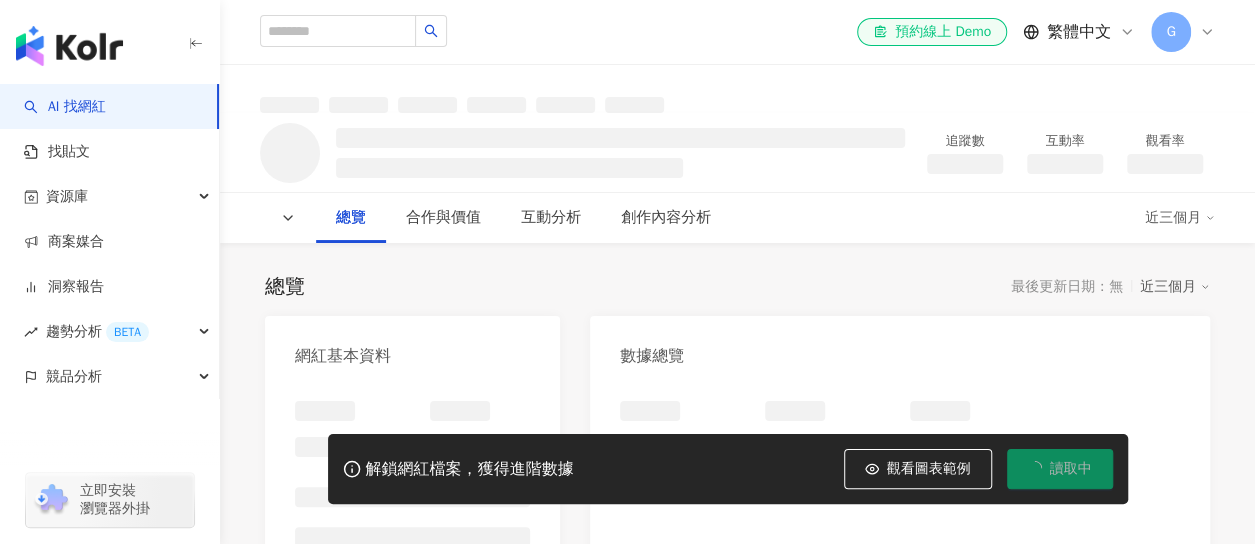 click on "el-icon-cs 預約線上 Demo 繁體中文 G" at bounding box center (737, 32) 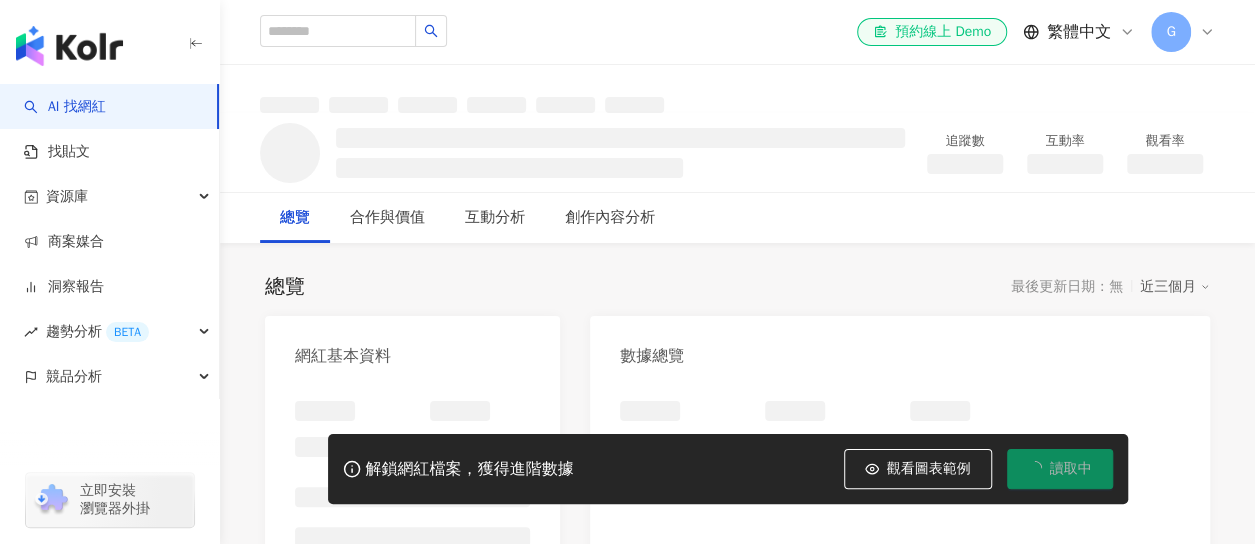 scroll, scrollTop: 0, scrollLeft: 0, axis: both 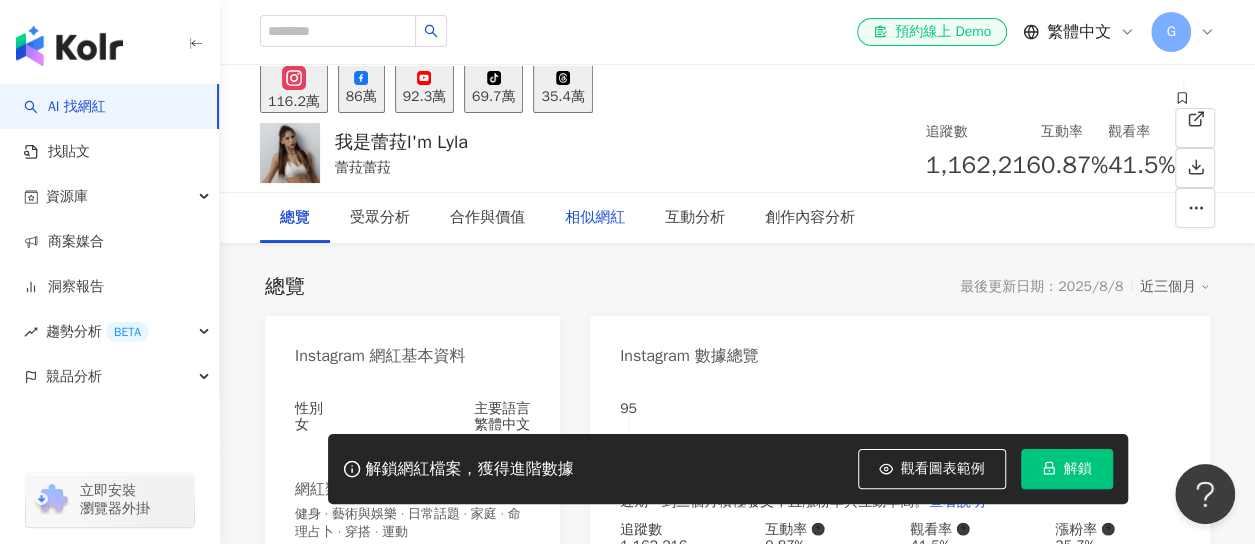click on "觀看圖表範例" at bounding box center [943, 469] 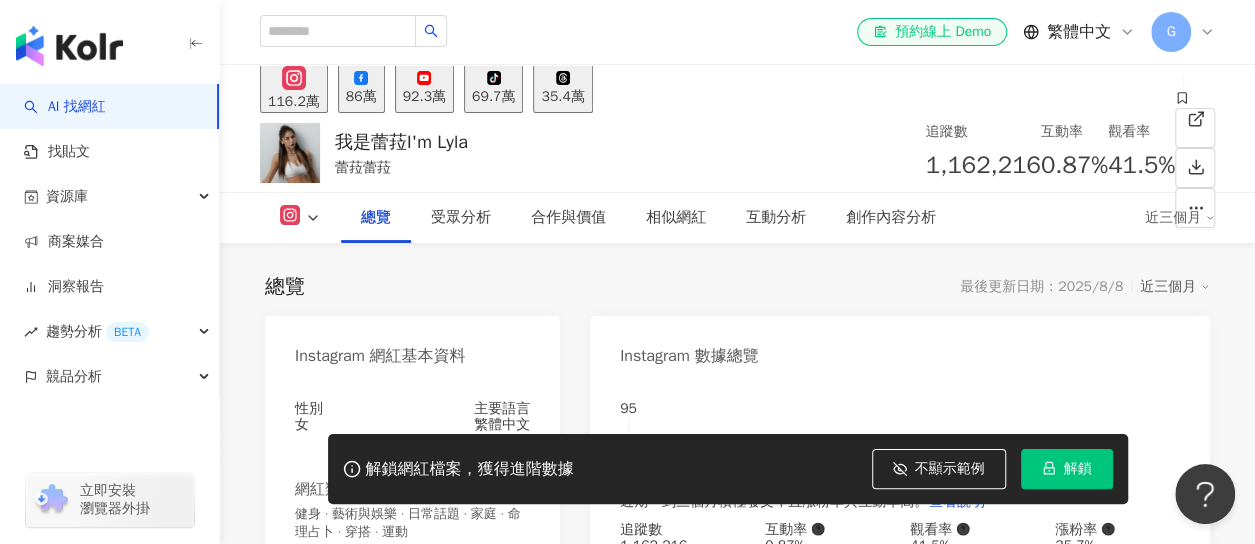 scroll, scrollTop: 400, scrollLeft: 0, axis: vertical 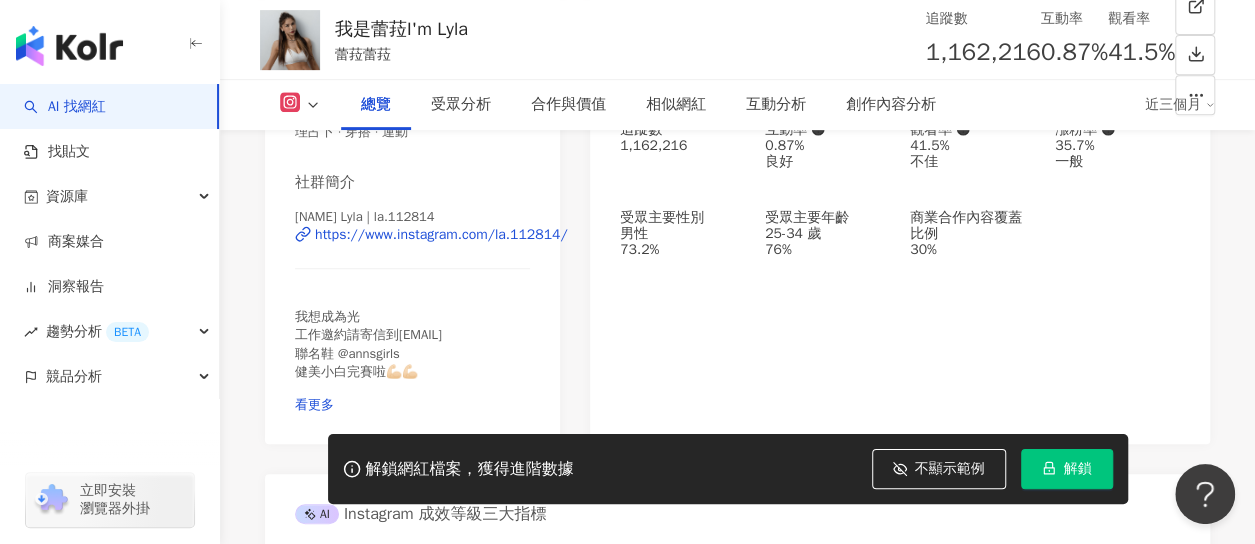 click on "95 K-Score :   優良 近期一到三個月積極發文，且漲粉率與互動率高。 查看說明 追蹤數   1,162,216 互動率   0.87% 良好 觀看率   41.5% 不佳 漲粉率   35.7% 一般 受眾主要性別   男性 73.2% 受眾主要年齡   25-34 歲 76% 商業合作內容覆蓋比例   30%" at bounding box center (900, 212) 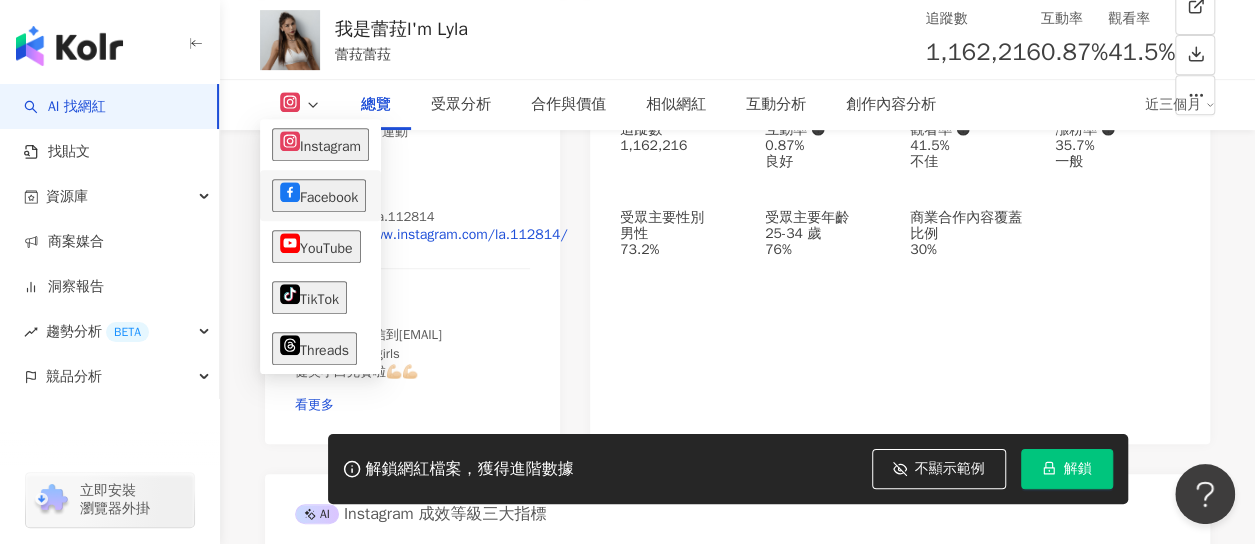 click on "Facebook" at bounding box center [319, 195] 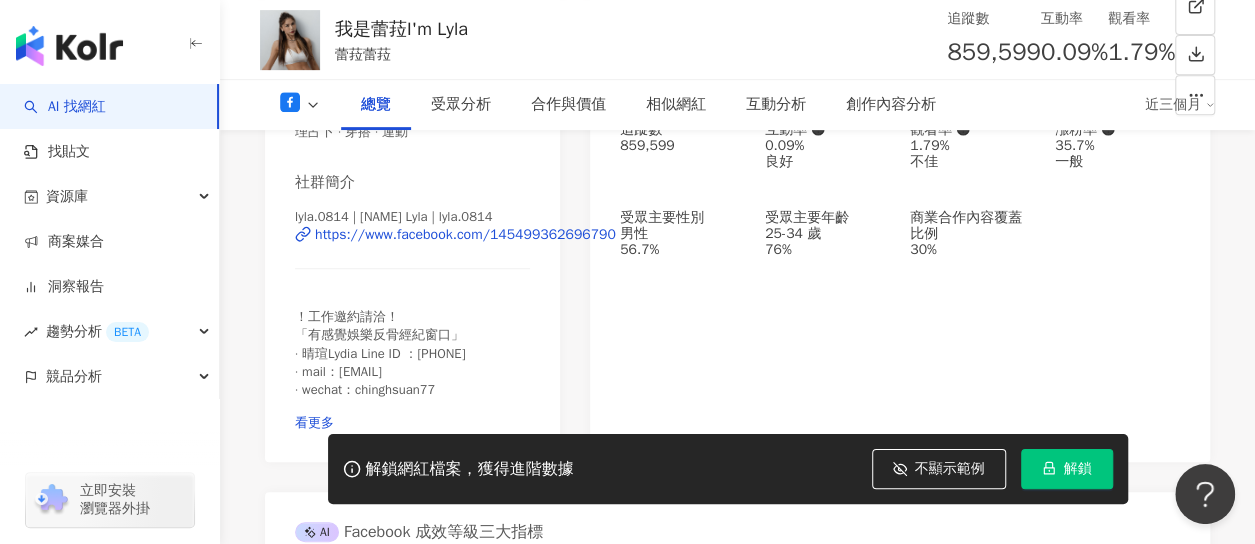 drag, startPoint x: 653, startPoint y: 407, endPoint x: 619, endPoint y: 364, distance: 54.81788 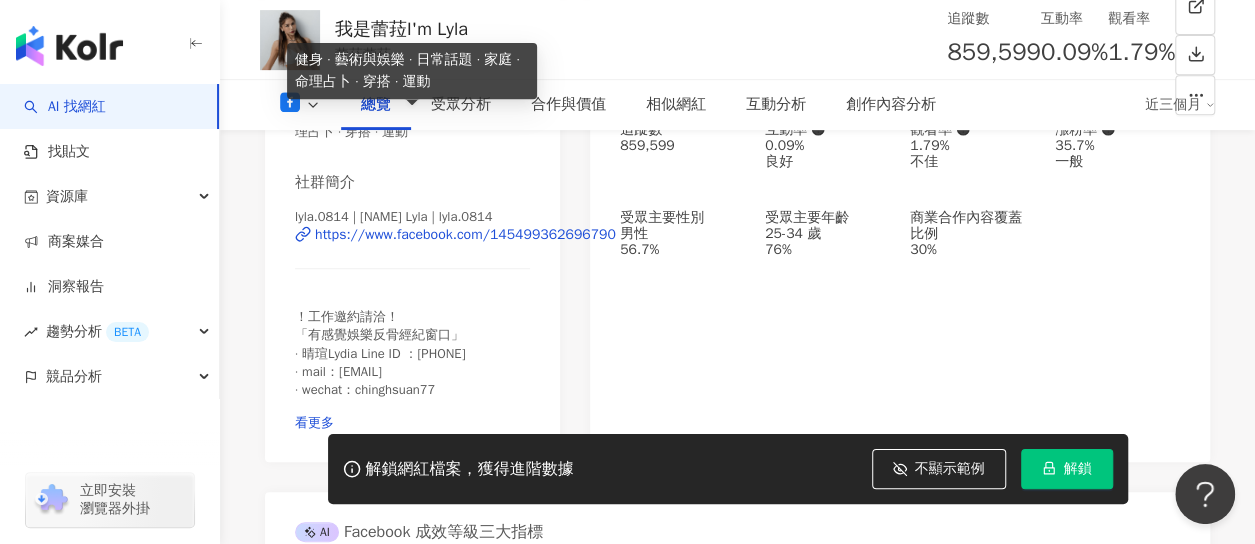 click at bounding box center (300, 105) 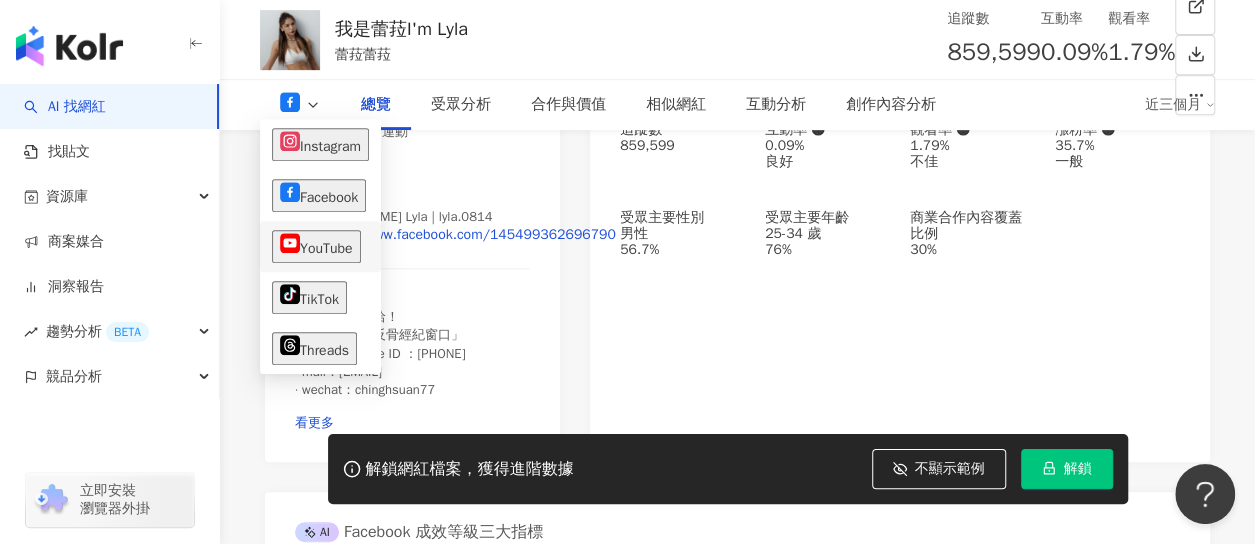 click on "YouTube" at bounding box center [320, 246] 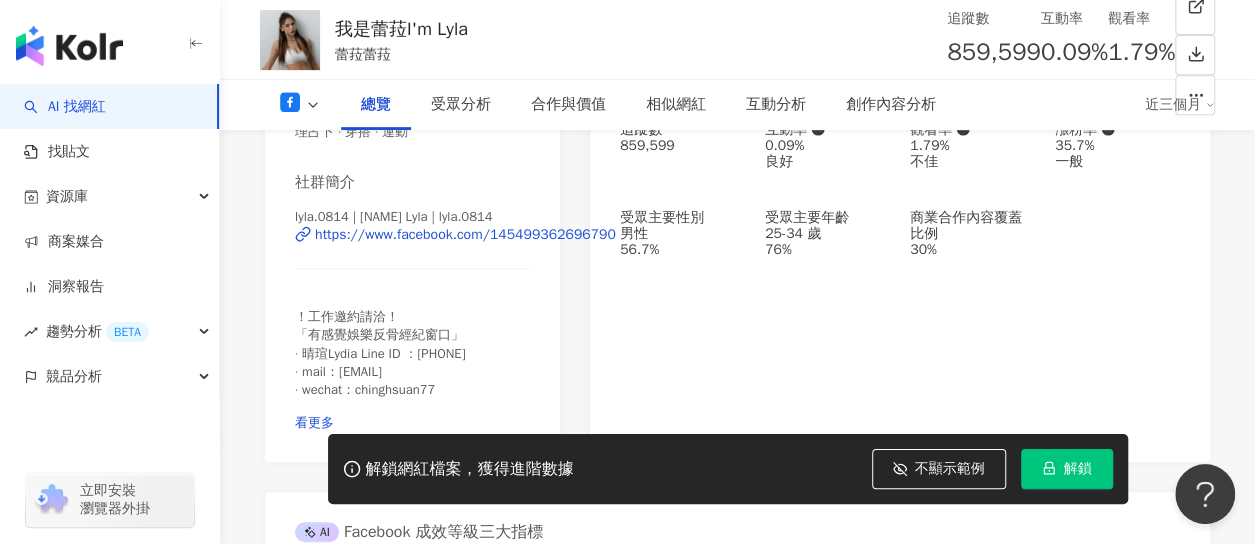 click at bounding box center (300, 105) 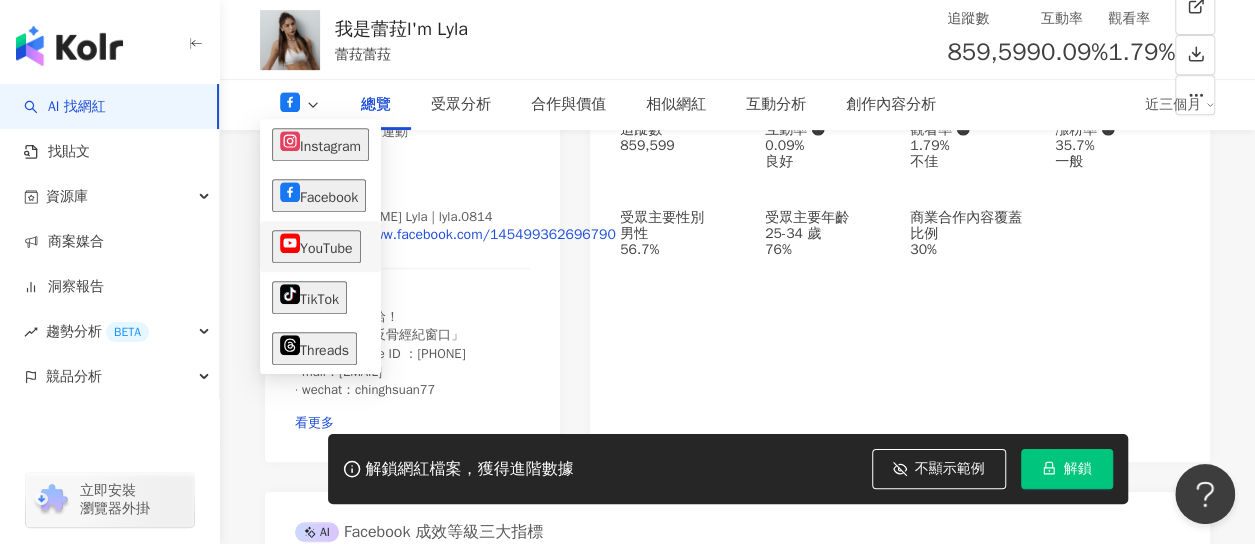click on "YouTube" at bounding box center [316, 246] 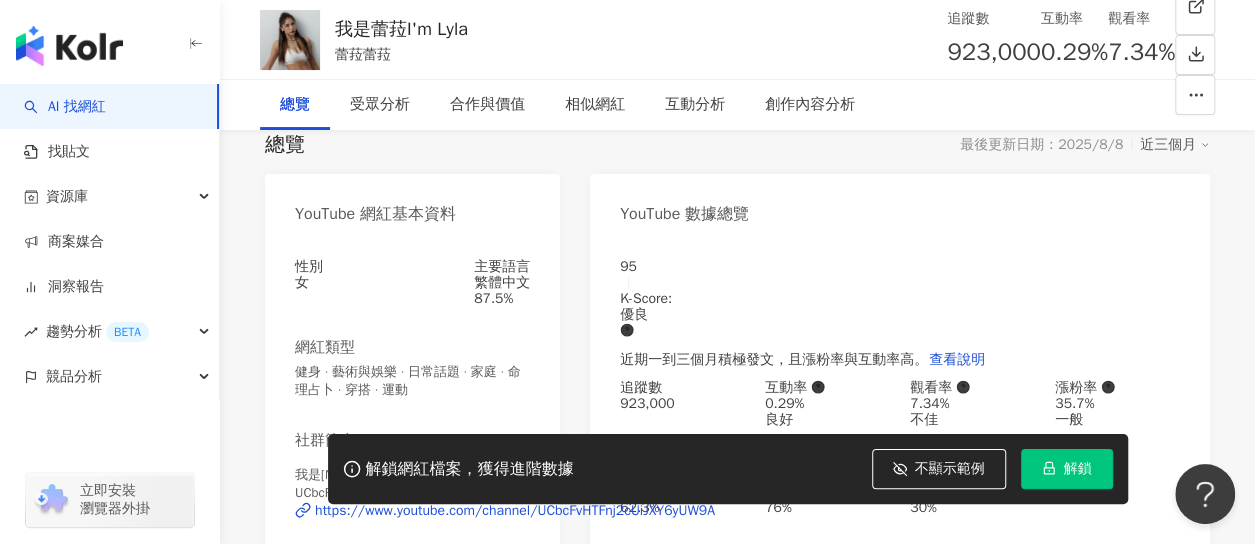 scroll, scrollTop: 0, scrollLeft: 0, axis: both 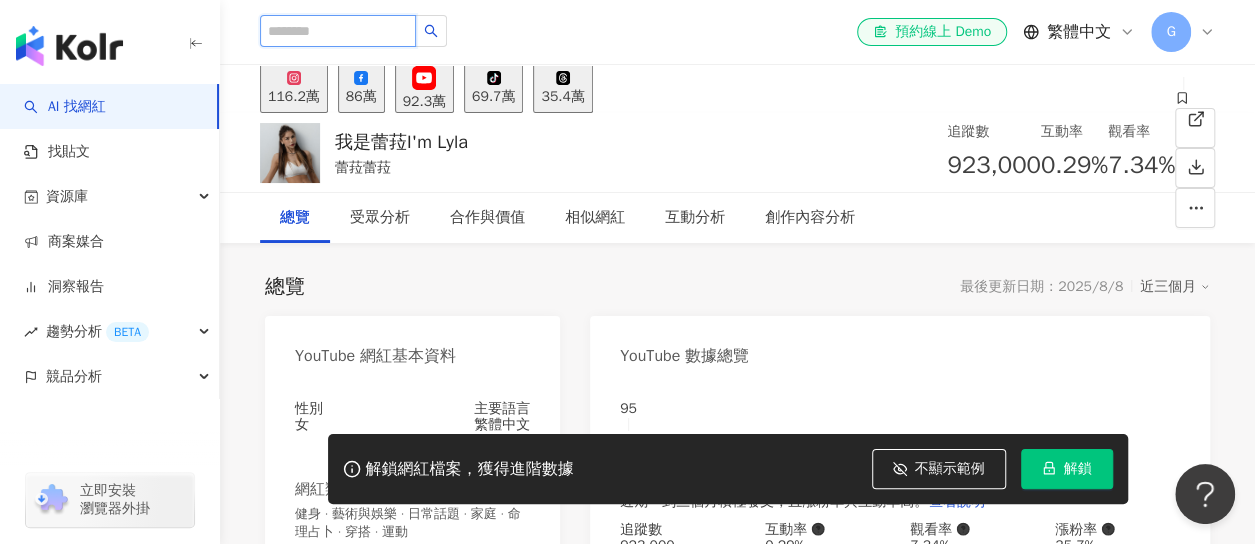 click at bounding box center (338, 31) 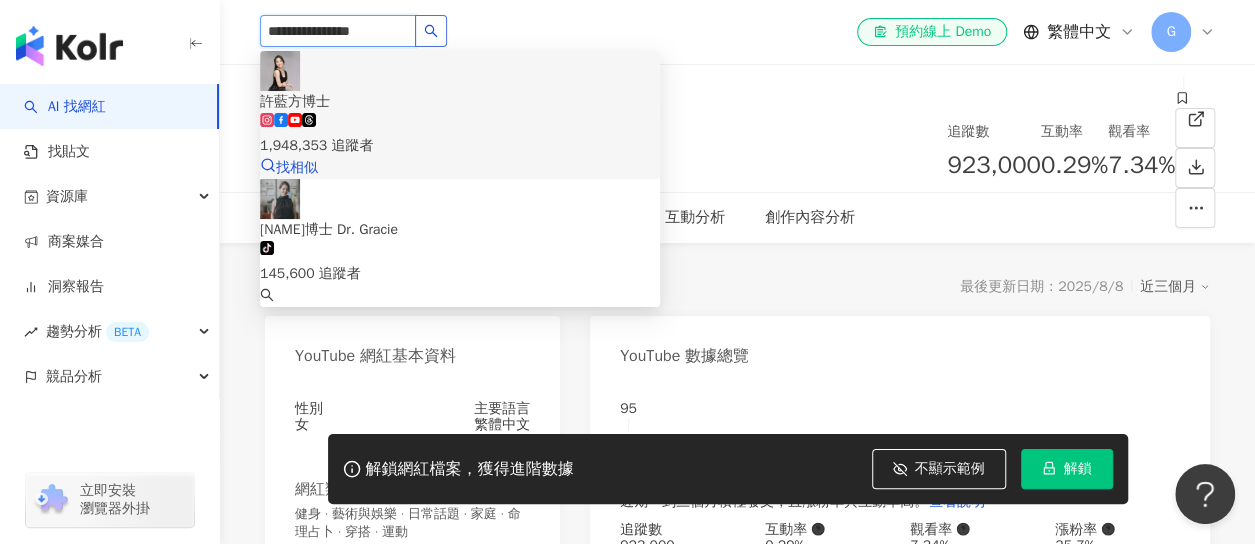 click on "1,948,353   追蹤者" at bounding box center [460, 146] 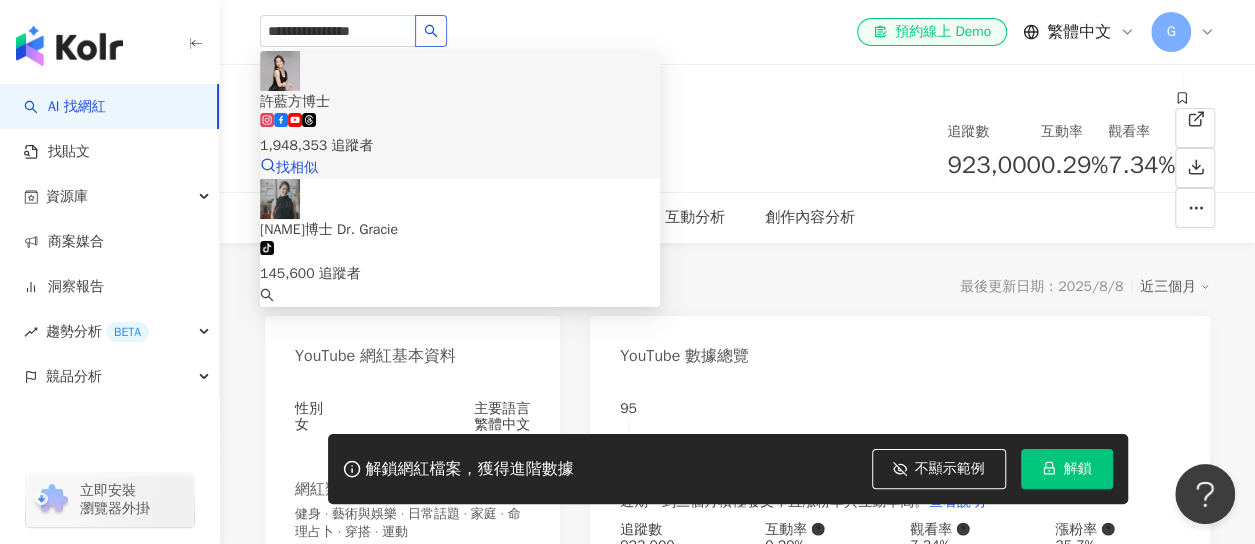 type 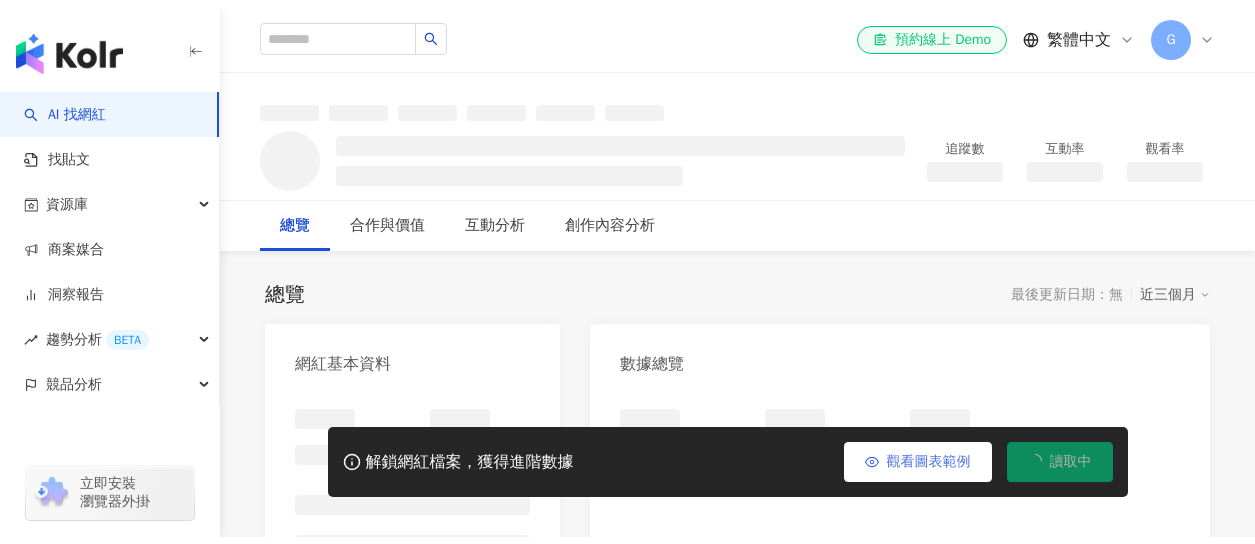 scroll, scrollTop: 0, scrollLeft: 0, axis: both 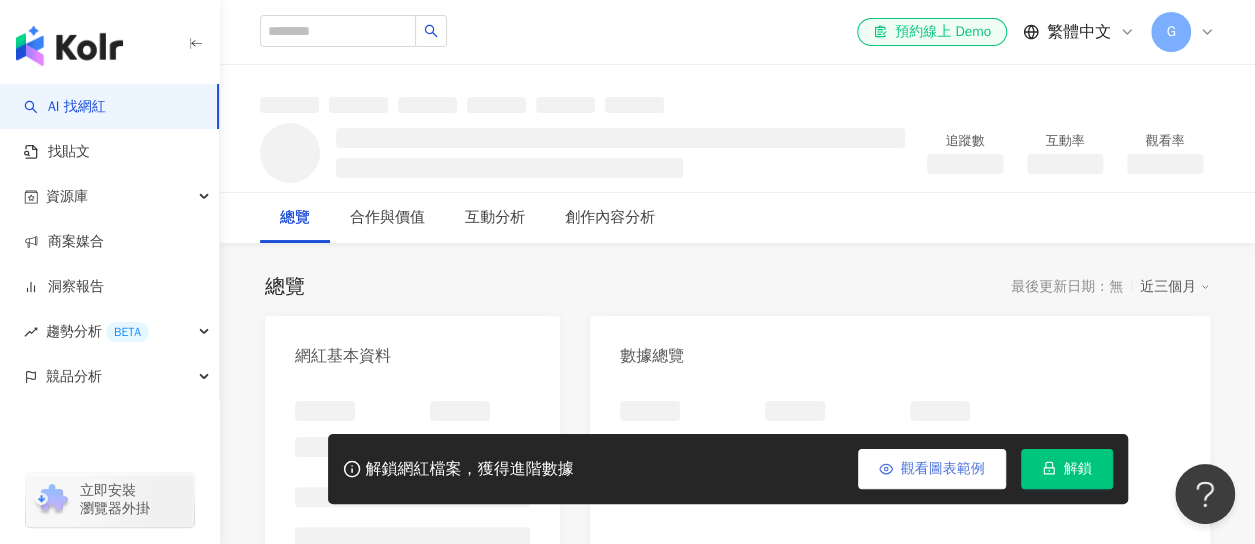 click on "觀看圖表範例" at bounding box center (932, 469) 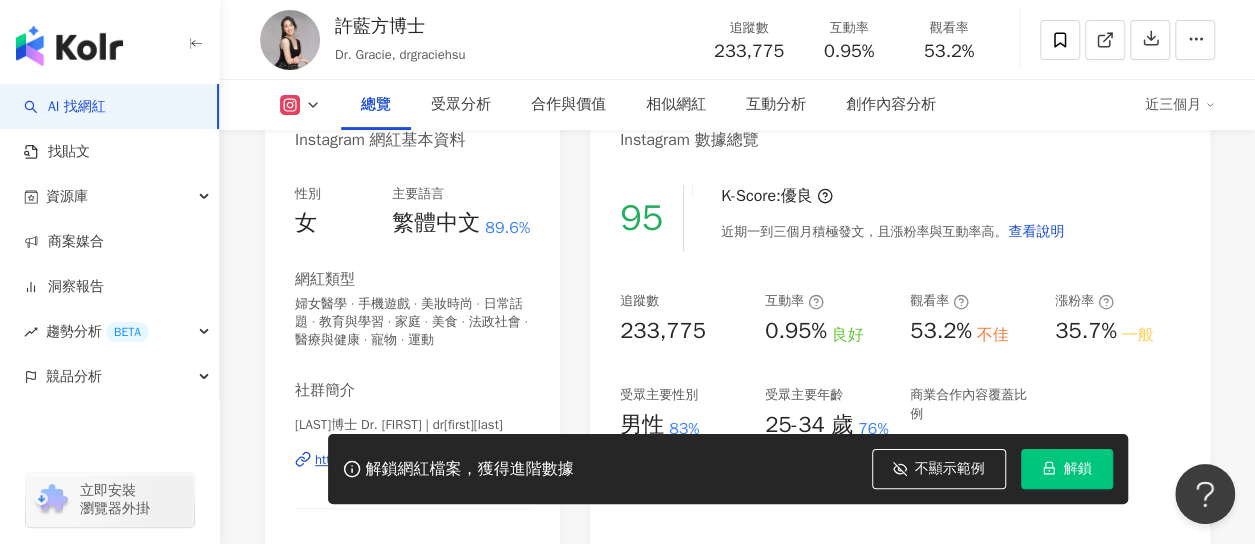 scroll, scrollTop: 300, scrollLeft: 0, axis: vertical 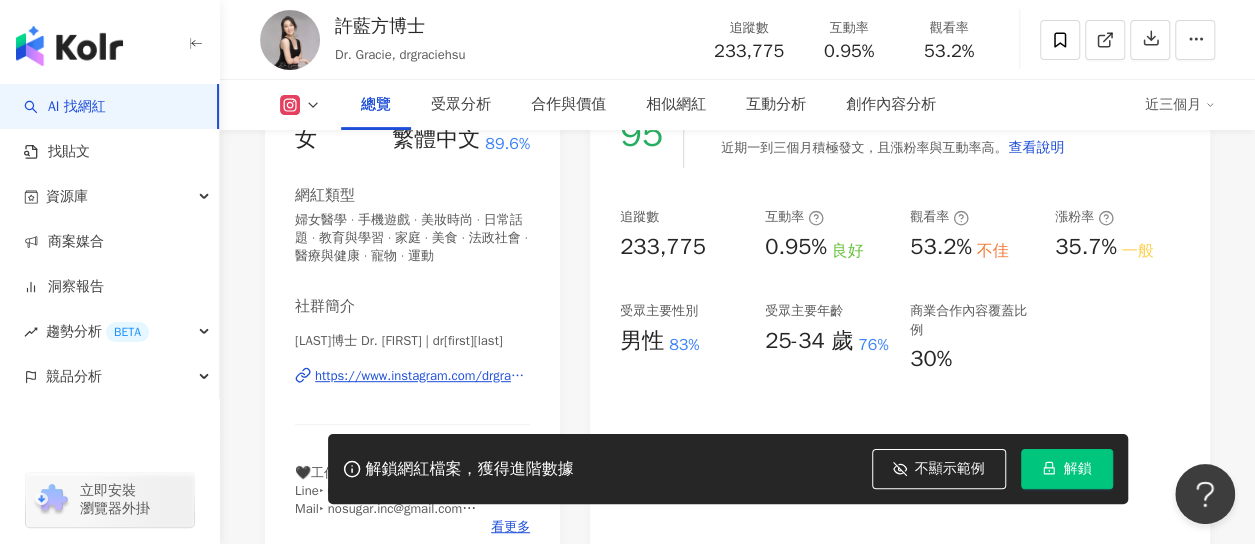 drag, startPoint x: 730, startPoint y: 212, endPoint x: 352, endPoint y: 105, distance: 392.8524 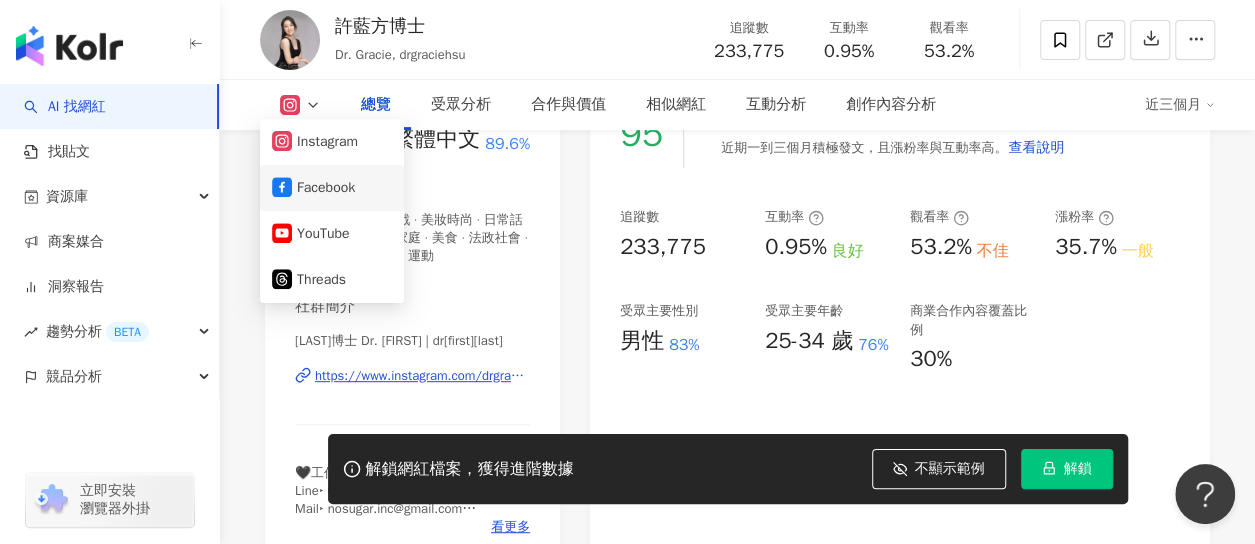 click on "Facebook" at bounding box center [332, 188] 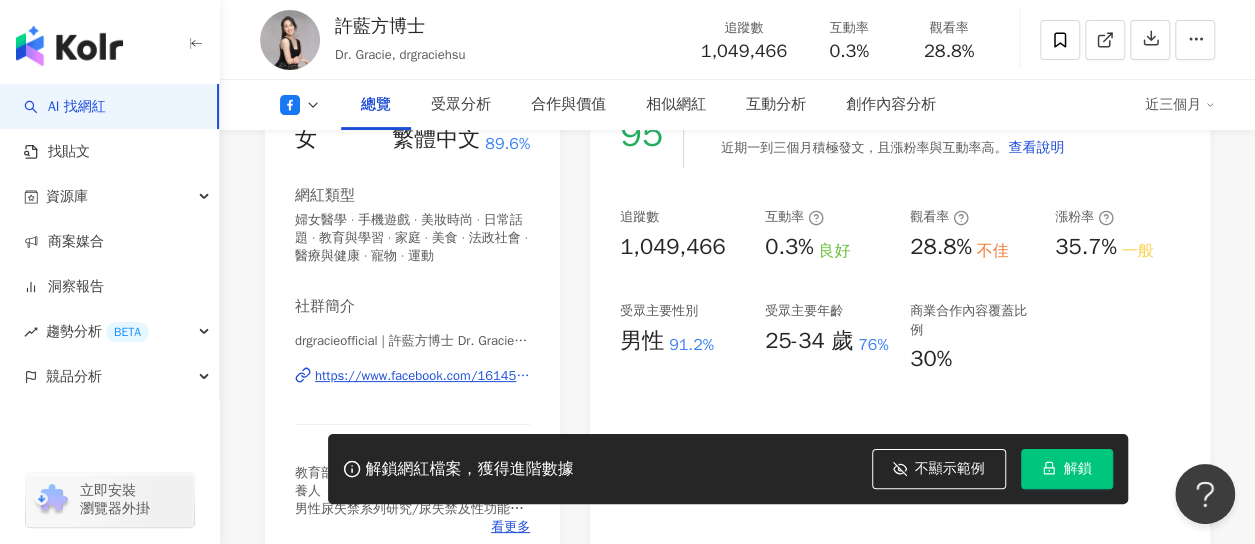 click on "Facebook 網紅基本資料 性別   女 主要語言   繁體中文 89.6% 網紅類型 婦女醫學 · 手機遊戲 · 美妝時尚 · 日常話題 · 教育與學習 · 家庭 · 美食 · 法政社會 · 醫療與健康 · 寵物 · 運動 社群簡介 drgracieofficial | 許藍方博士 Dr. Gracie | drgracieofficial https://www.facebook.com/1614586975269942 教育部部定助理教授/護理學博士/三貓豢養人
男性尿失禁系列研究/尿失禁及性功能障礙/性教育及性別議題
黑咖灰文化創意有限公司 執行長/Lavare Healing聆淨草本植物複方精油創辦人
通告及合作邀約請聯繫📧
黑咖灰文化創意有限公司
Line‣ @nosugartw
Mail‣ nosugar.inc@gmail.com
YouTube :
https://youtube.com/@drgracie
IG：
https://www.instagram.com/drgraciehsu 看更多 Facebook 數據總覽 95 K-Score :   優良 近期一到三個月積極發文，且漲粉率與互動率高。 查看說明 追蹤數   1,049,466 互動率   0.3% 良好 觀看率   28.8% 不佳 漲粉率" at bounding box center [737, 810] 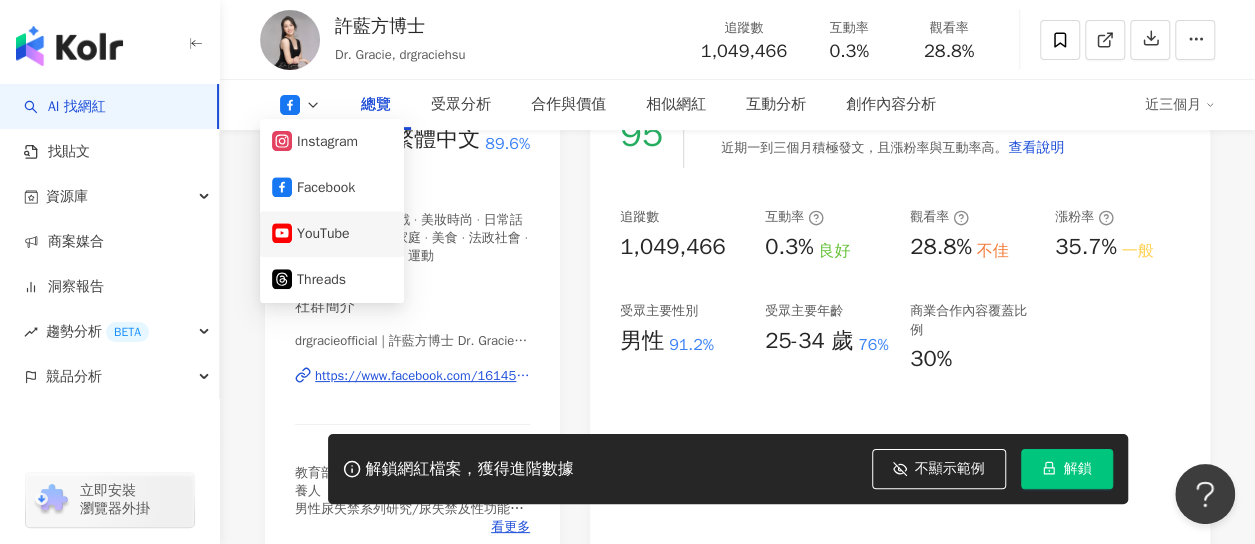 click on "YouTube" at bounding box center (332, 234) 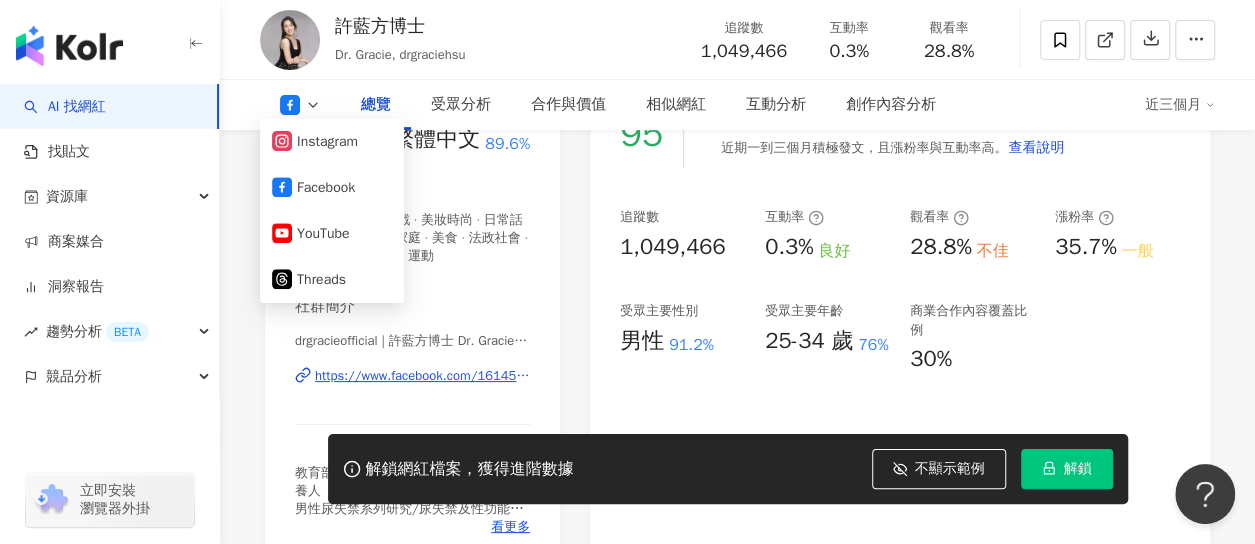 click on "婦女醫學 · 手機遊戲 · 美妝時尚 · 日常話題 · 教育與學習 · 家庭 · 美食 · 法政社會 · 醫療與健康 · 寵物 · 運動" at bounding box center [412, 238] 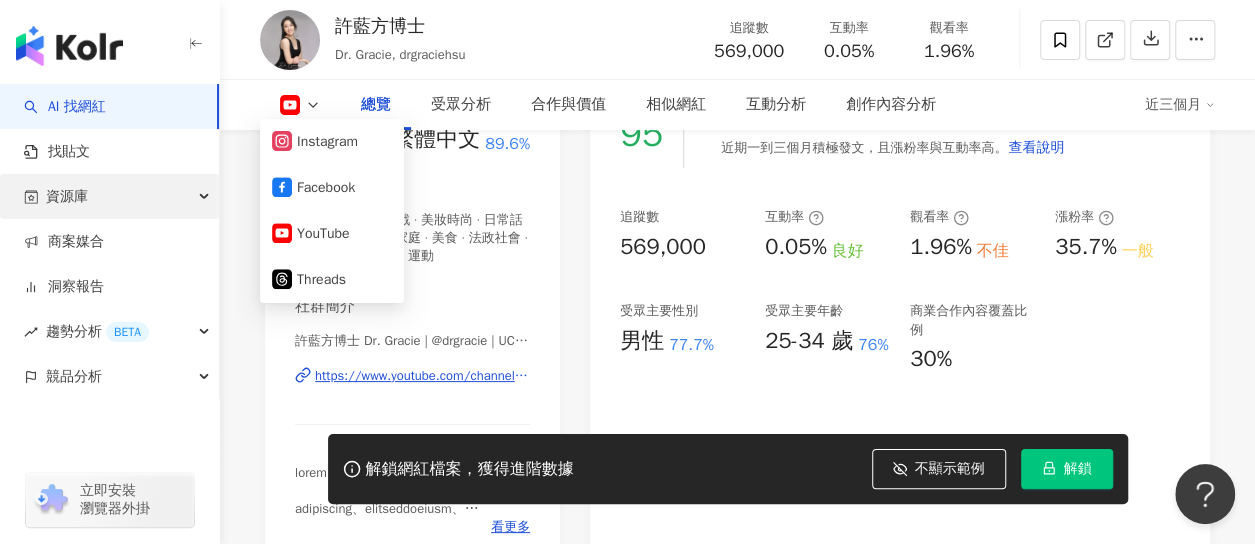 click on "性別   女 主要語言   繁體中文 89.6% 網紅類型 婦女醫學 · 手機遊戲 · 美妝時尚 · 日常話題 · 教育與學習 · 家庭 · 美食 · 法政社會 · 醫療與健康 · 寵物 · 運動 社群簡介 許藍方博士 Dr. Gracie | @drgracie | UCsc1dZtJfAsWegx-Ri7BElw https://www.youtube.com/channel/UCsc1dZtJfAsWegx-Ri7BElw 看更多" at bounding box center (412, 324) 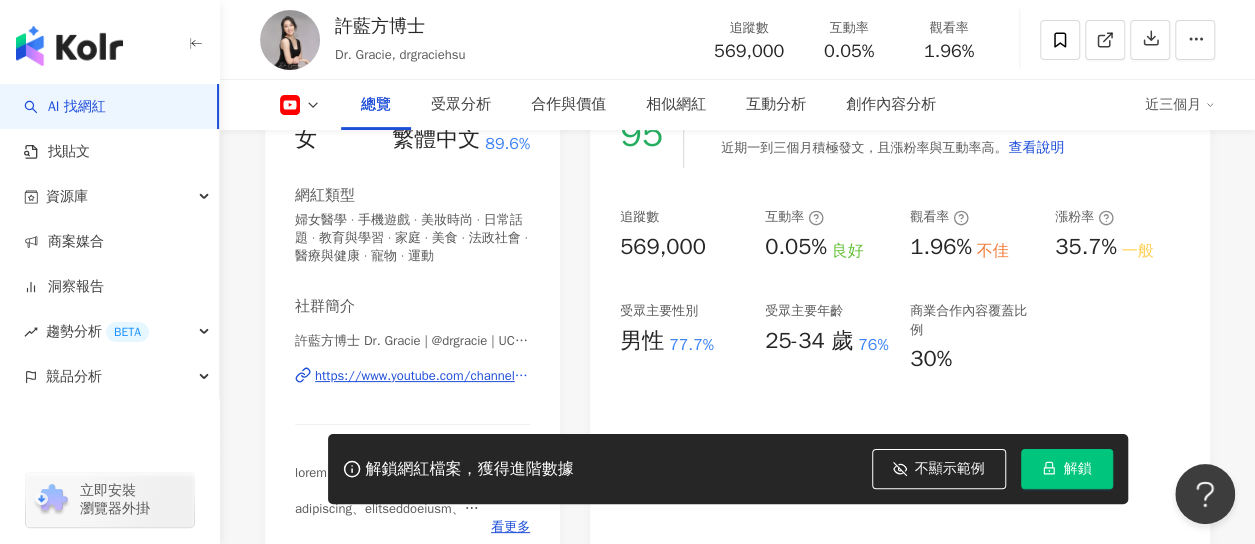 click on "解鎖網紅檔案，獲得進階數據 不顯示範例 點擊後模糊區塊會顯示範例資料，僅提供預覽非真實數據 解鎖" at bounding box center (728, 469) 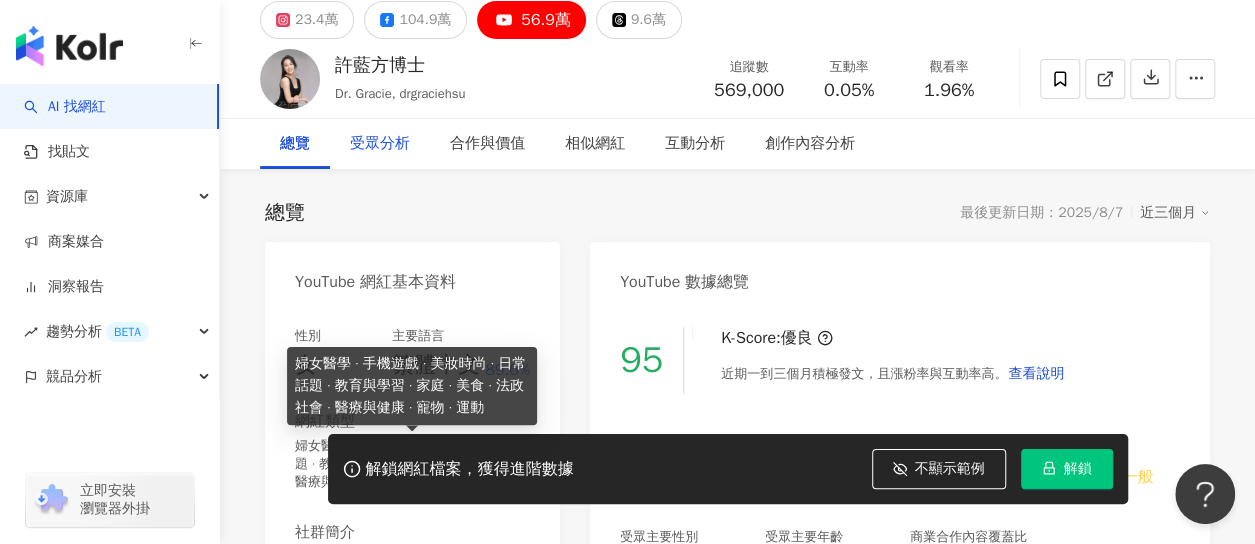 scroll, scrollTop: 0, scrollLeft: 0, axis: both 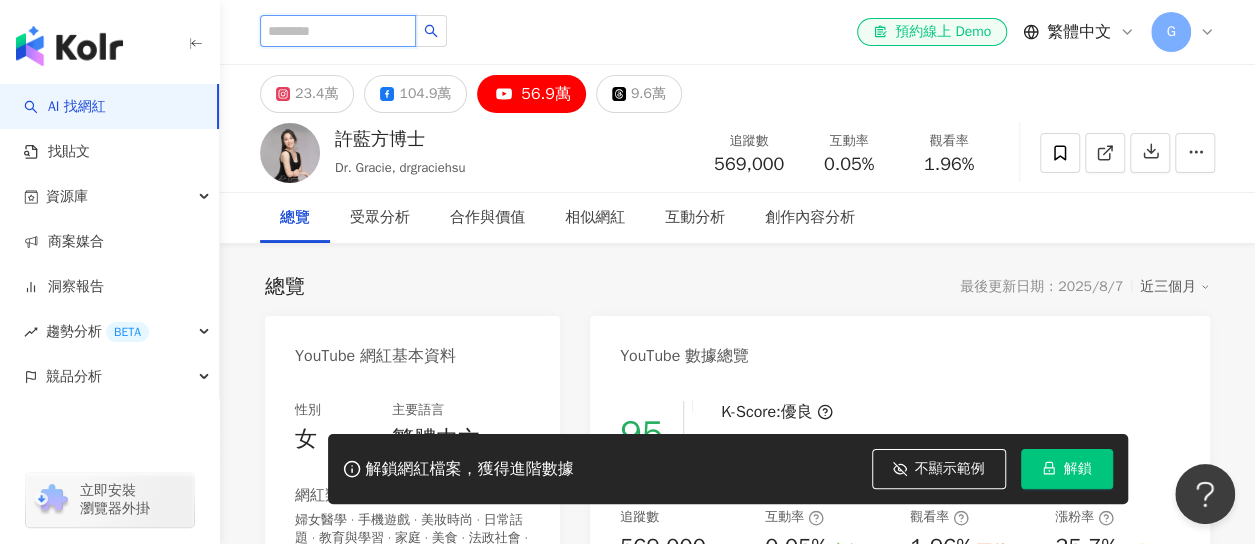 click at bounding box center [338, 31] 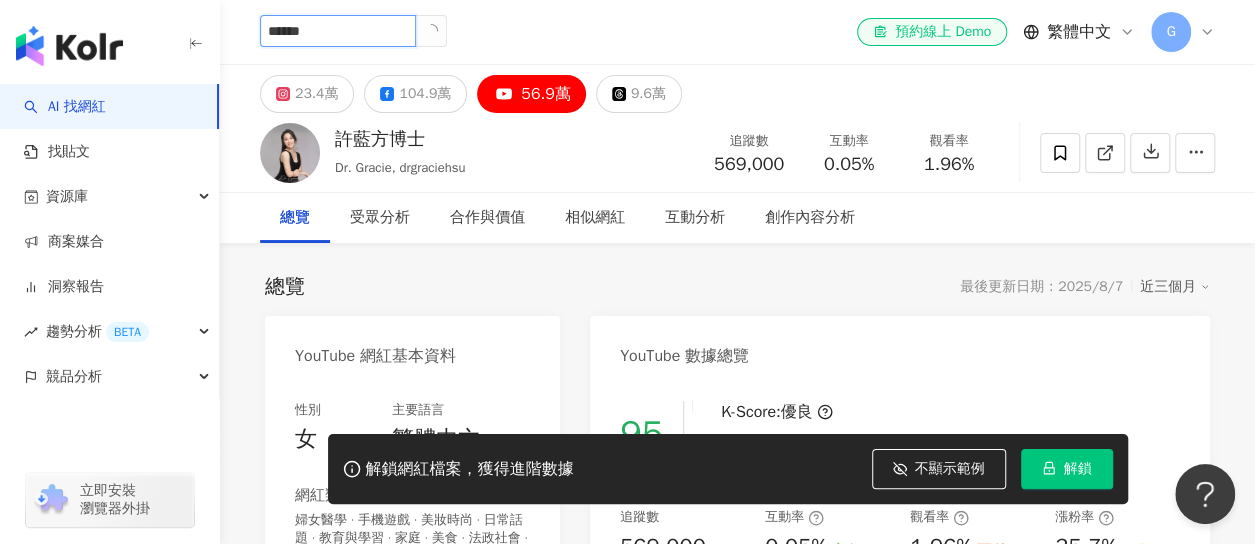 click at bounding box center [431, 31] 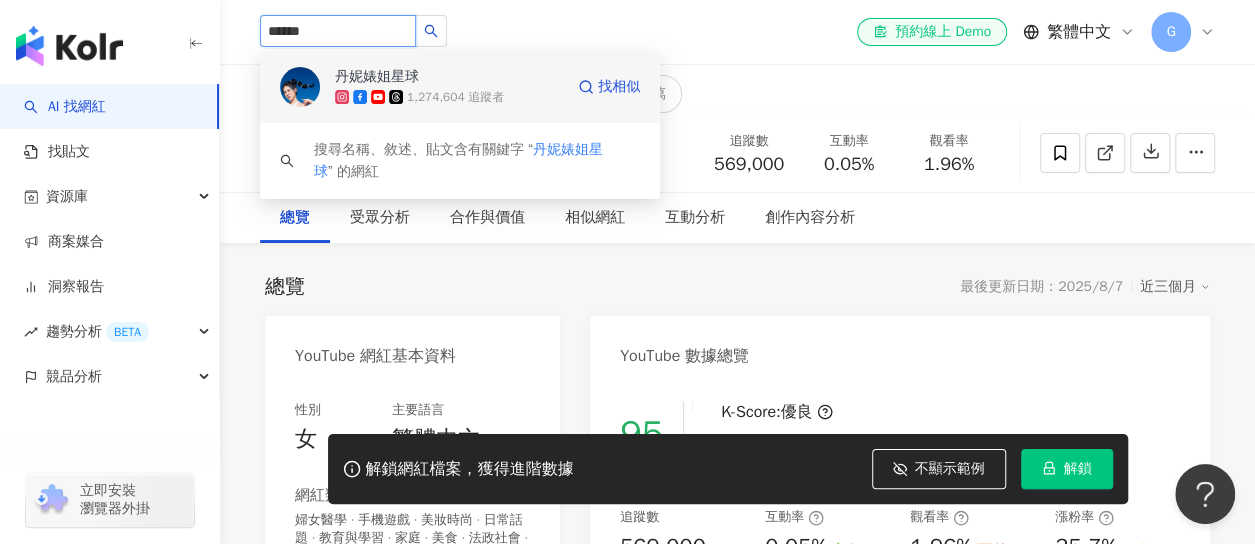 click on "1,274,604   追蹤者" at bounding box center [455, 97] 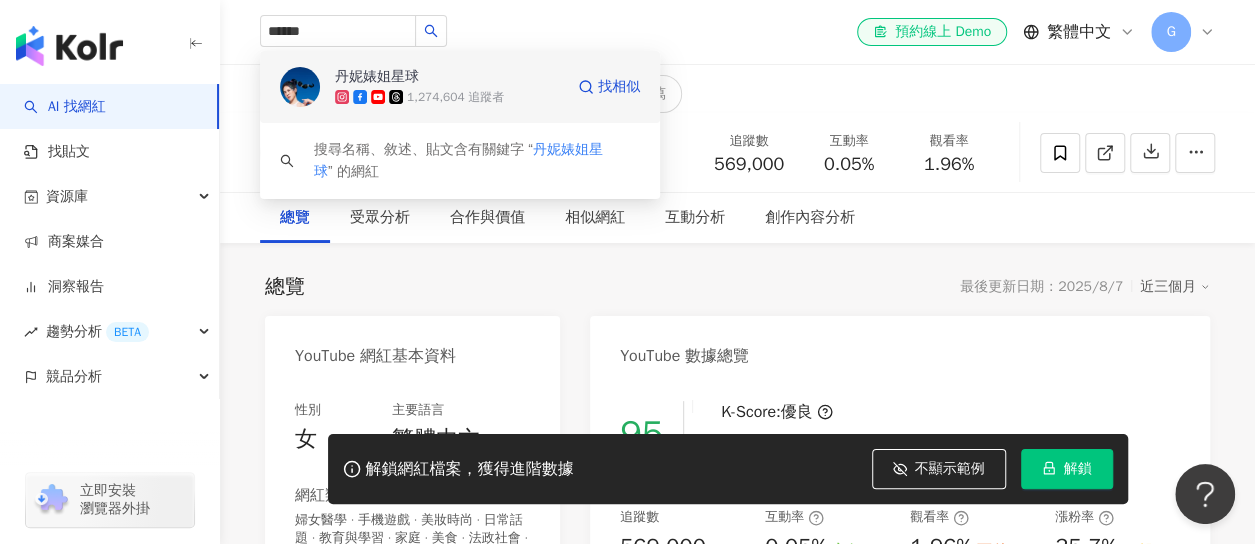 type 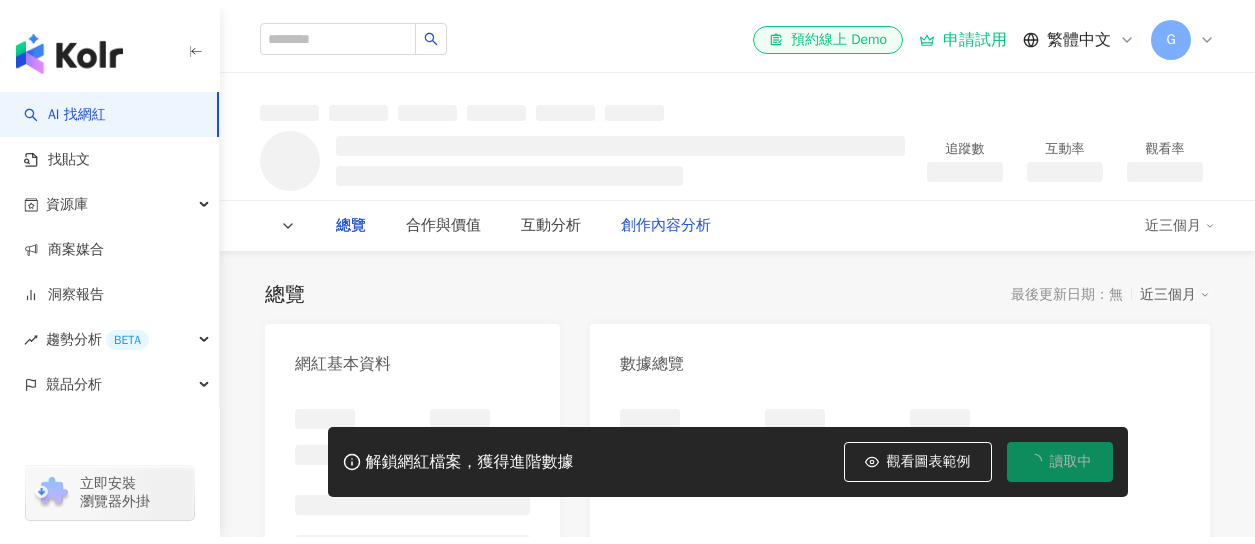 scroll, scrollTop: 0, scrollLeft: 0, axis: both 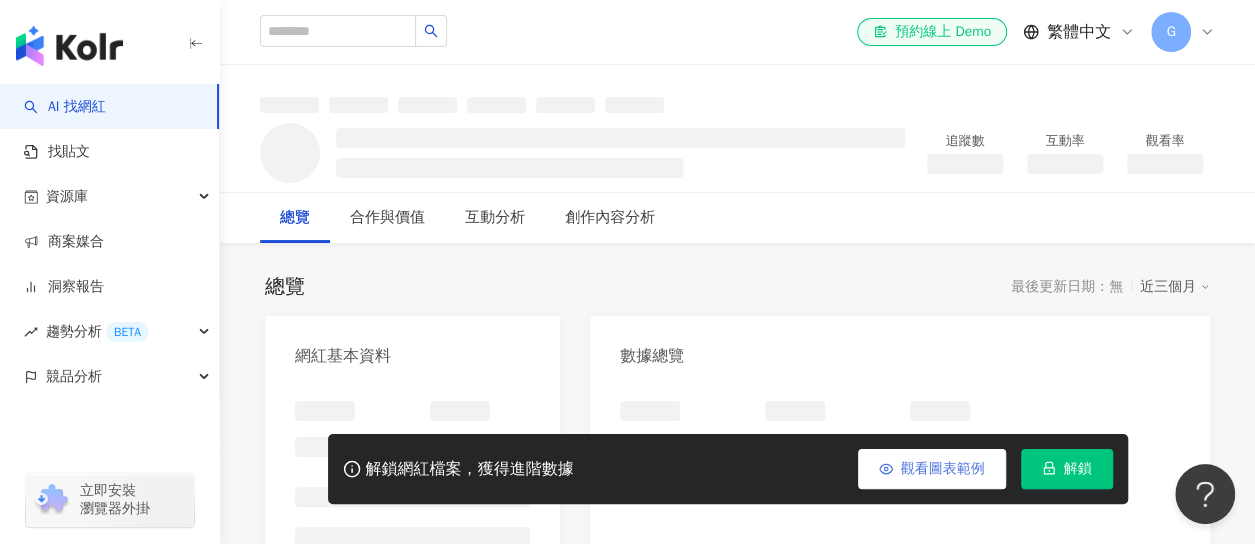click on "觀看圖表範例" at bounding box center (943, 469) 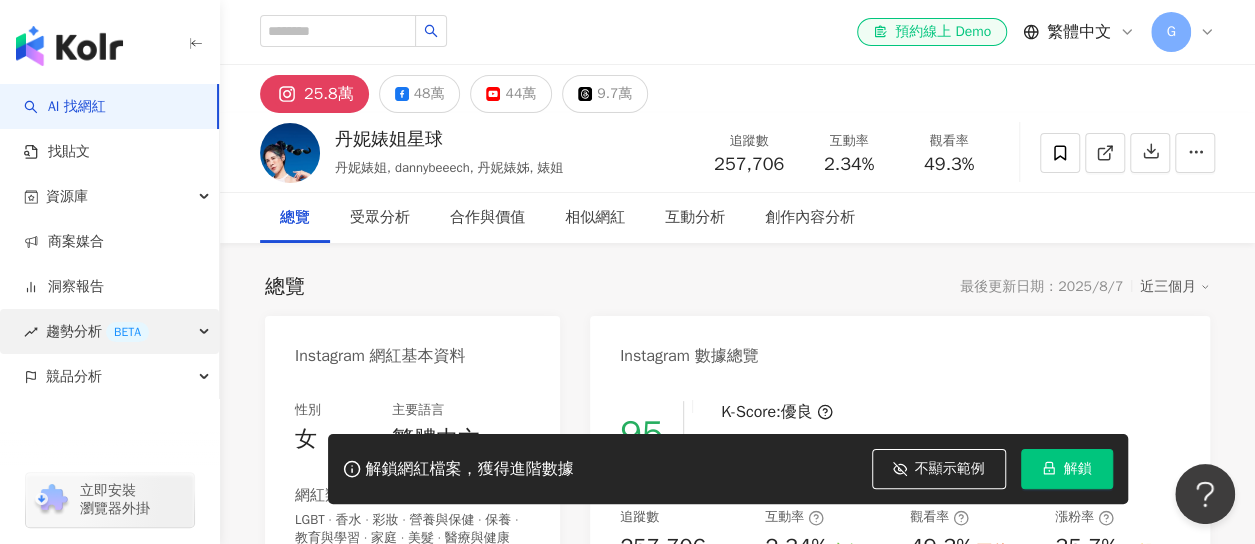 click on "總覽 最後更新日期：2025/8/7 近三個月 Instagram 網紅基本資料 性別   女 主要語言   繁體中文 97.4% 網紅類型 LGBT · 香水 · 彩妝 · 營養與保健 · 保養 · 教育與學習 · 家庭 · 美髮 · 醫療與健康 社群簡介 丹妮婊姐星球 | dannybeeech https://www.instagram.com/[USER_ID] podcast: 婊姐必請
fb  Yt  丹妮婊姐星球
Yt 綜口味開房間 @get_a_rooom
出過3本書給大家蓋泡麵
工作請 [EMAIL]
大帝個人youtube是這 看更多 Instagram 數據總覽 95 K-Score :   優良 近期一到三個月積極發文，且漲粉率與互動率高。 查看說明 追蹤數   257,706 互動率   2.34% 良好 觀看率   49.3% 不佳 漲粉率   35.7% 一般 受眾主要性別   女性 85.9% 受眾主要年齡   25-34 歲 76% 商業合作內容覆蓋比例   30% AI Instagram 成效等級三大指標 互動率 2.34% 良好 同等級網紅的互動率中位數為  0.19% 觀看率 49.3% 不佳 同等級網紅的觀看率中位數為" at bounding box center [737, 1070] 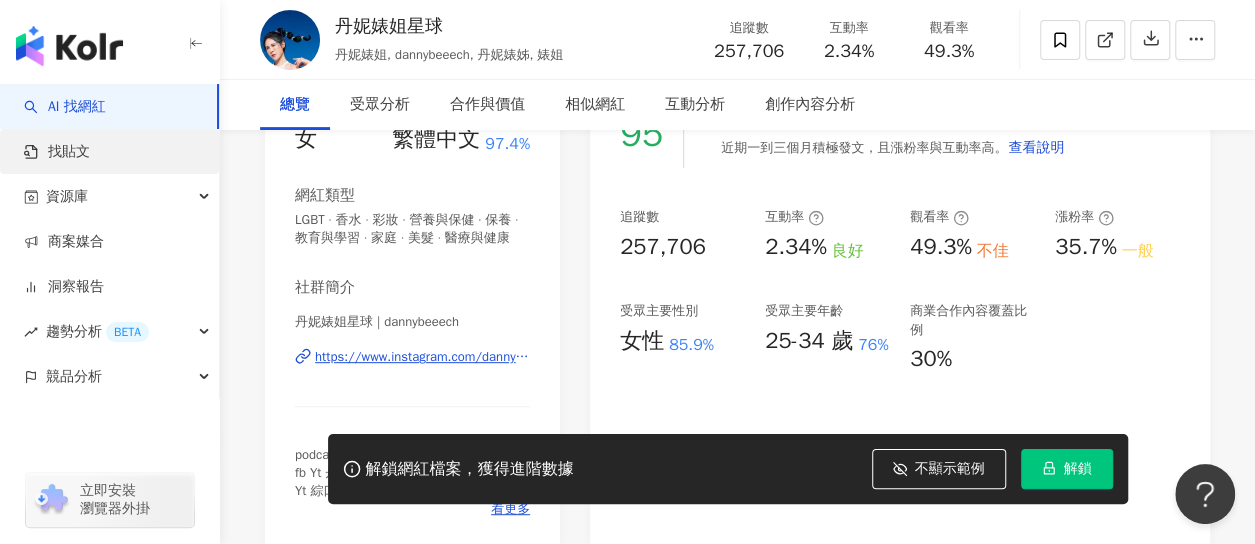 scroll, scrollTop: 400, scrollLeft: 0, axis: vertical 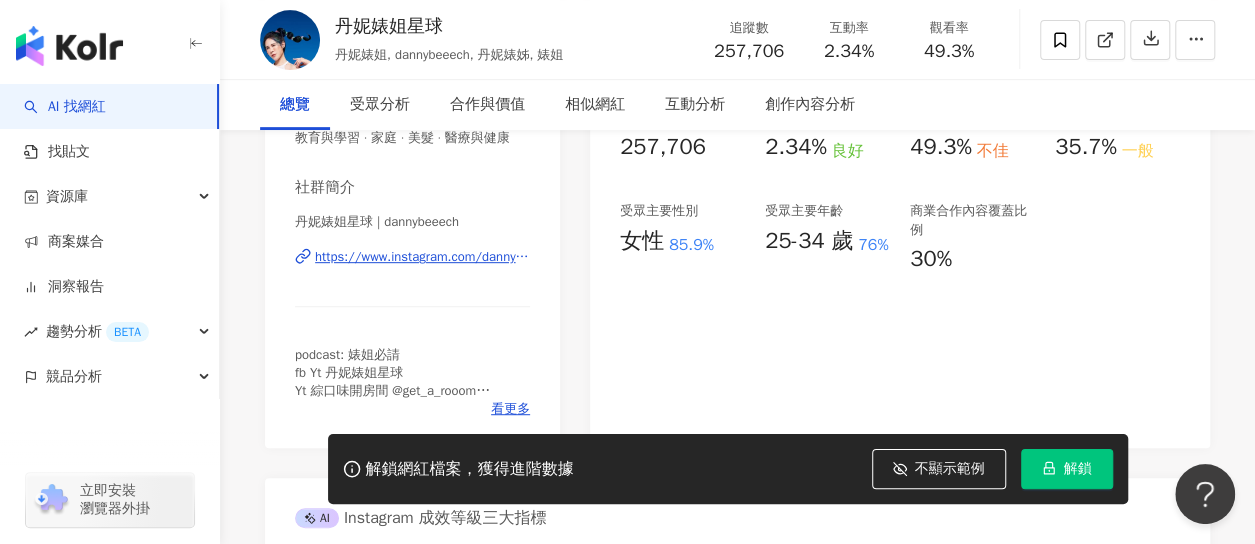 click on "95 K-Score :   優良 近期一到三個月積極發文，且漲粉率與互動率高。 查看說明 追蹤數   257,706 互動率   2.34% 良好 觀看率   49.3% 不佳 漲粉率   35.7% 一般 受眾主要性別   女性 85.9% 受眾主要年齡   25-34 歲 76% 商業合作內容覆蓋比例   30%" at bounding box center [900, 214] 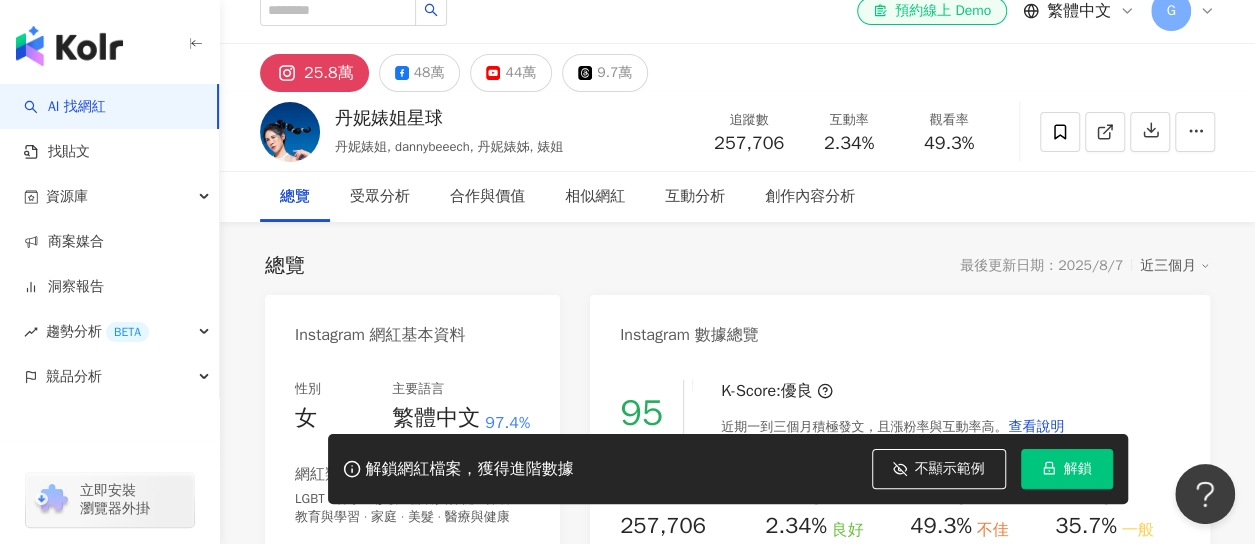 scroll, scrollTop: 0, scrollLeft: 0, axis: both 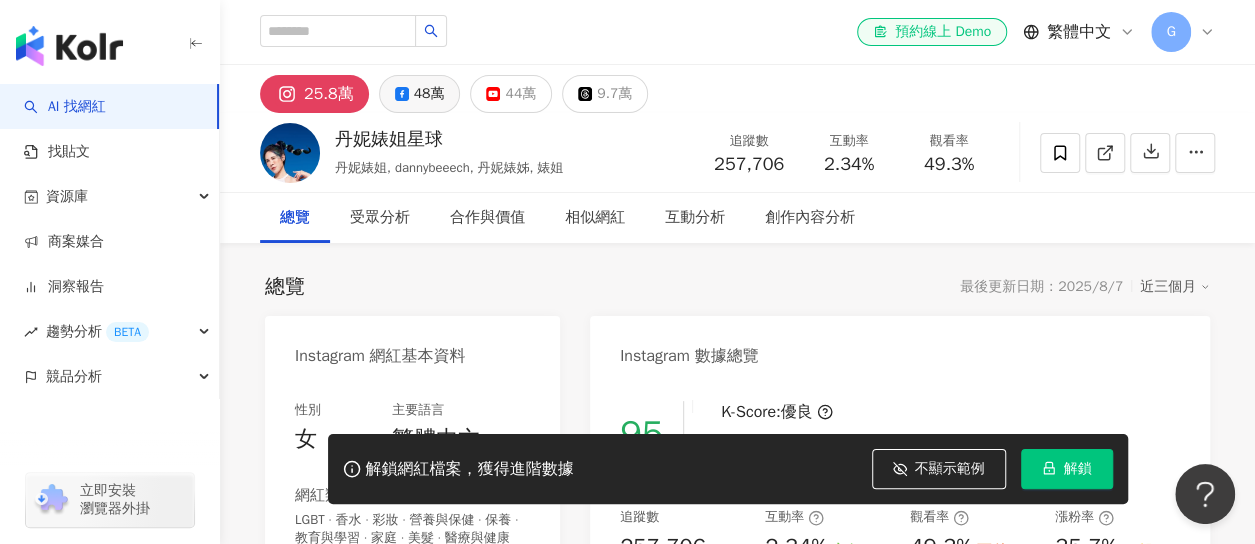 click on "48萬" at bounding box center [420, 94] 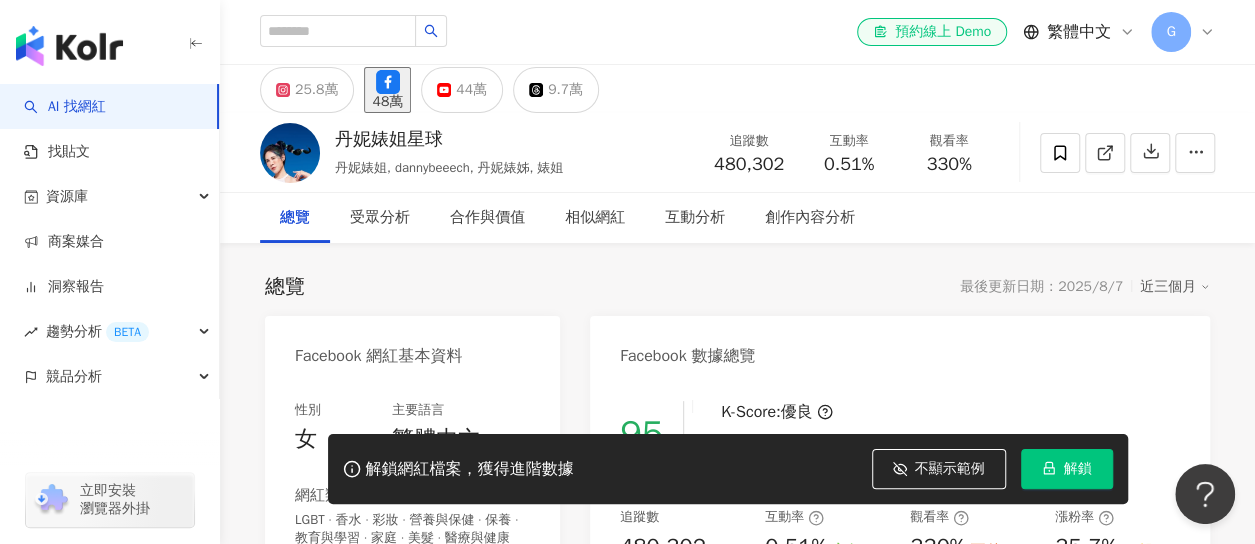 scroll, scrollTop: 400, scrollLeft: 0, axis: vertical 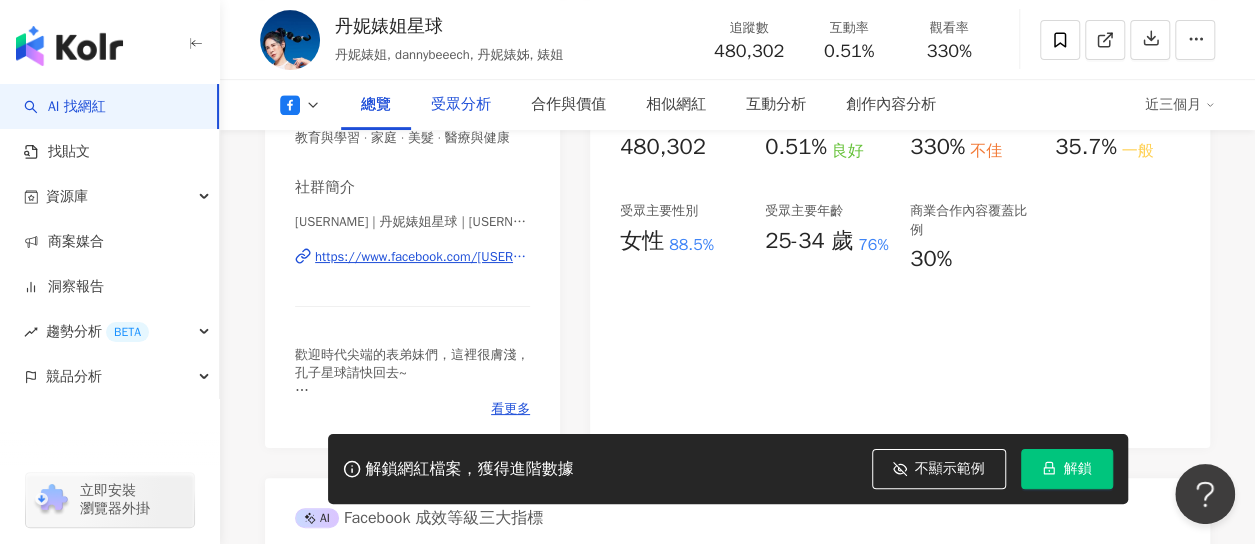 click on "95 K-Score :   優良 近期一到三個月積極發文，且漲粉率與互動率高。 查看說明 追蹤數   480,302 互動率   0.51% 良好 觀看率   330% 不佳 漲粉率   35.7% 一般 受眾主要性別   女性 88.5% 受眾主要年齡   25-34 歲 76% 商業合作內容覆蓋比例   30%" at bounding box center [900, 214] 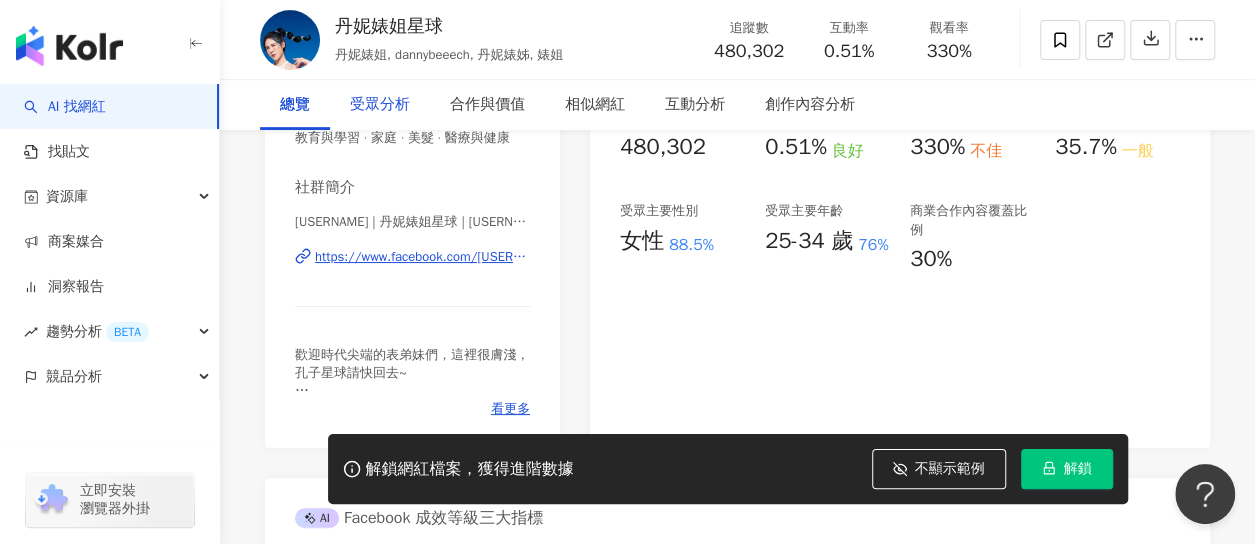 scroll, scrollTop: 0, scrollLeft: 0, axis: both 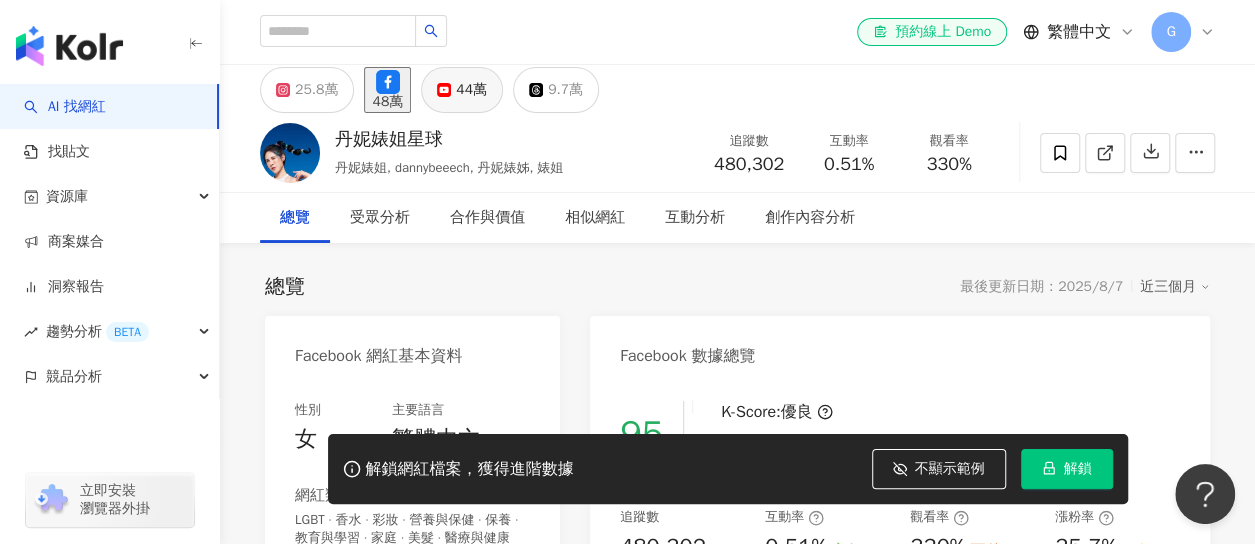 click on "44萬" at bounding box center (462, 90) 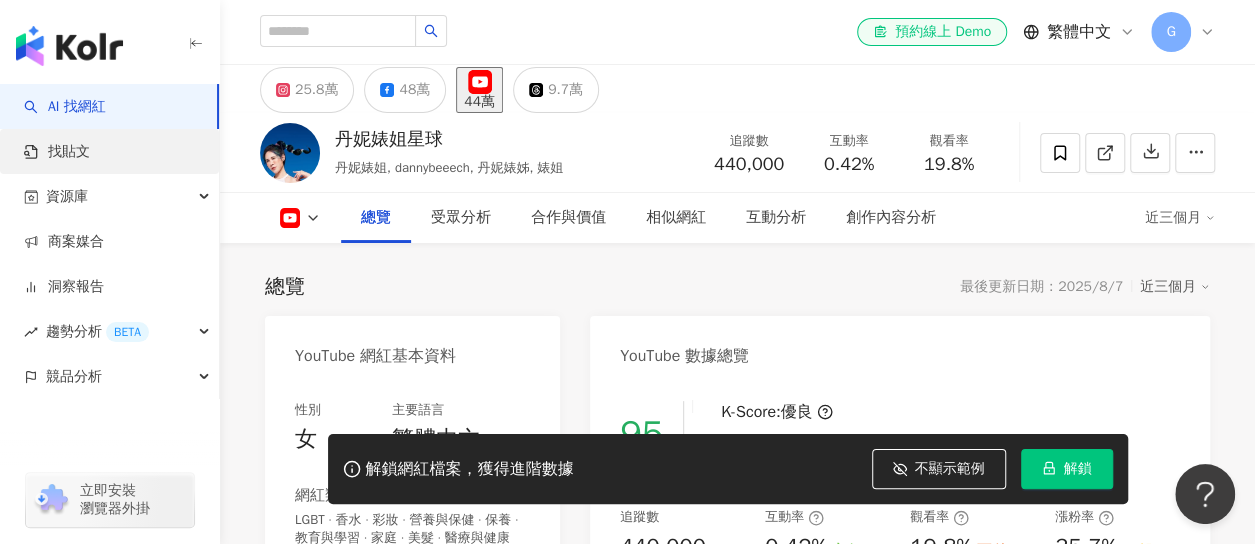 scroll, scrollTop: 400, scrollLeft: 0, axis: vertical 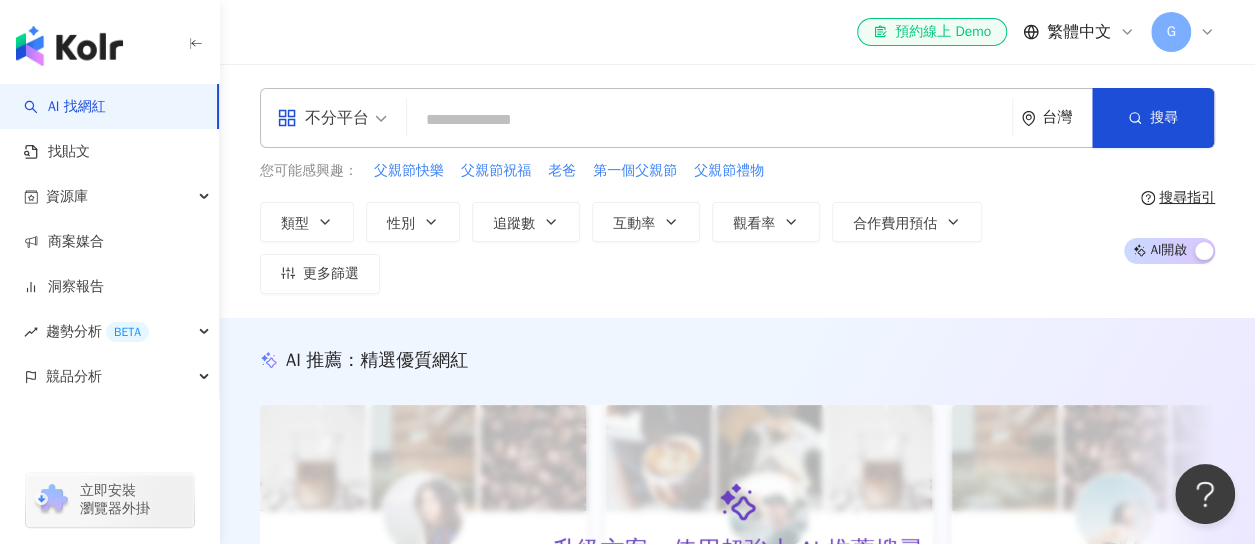 click at bounding box center (709, 120) 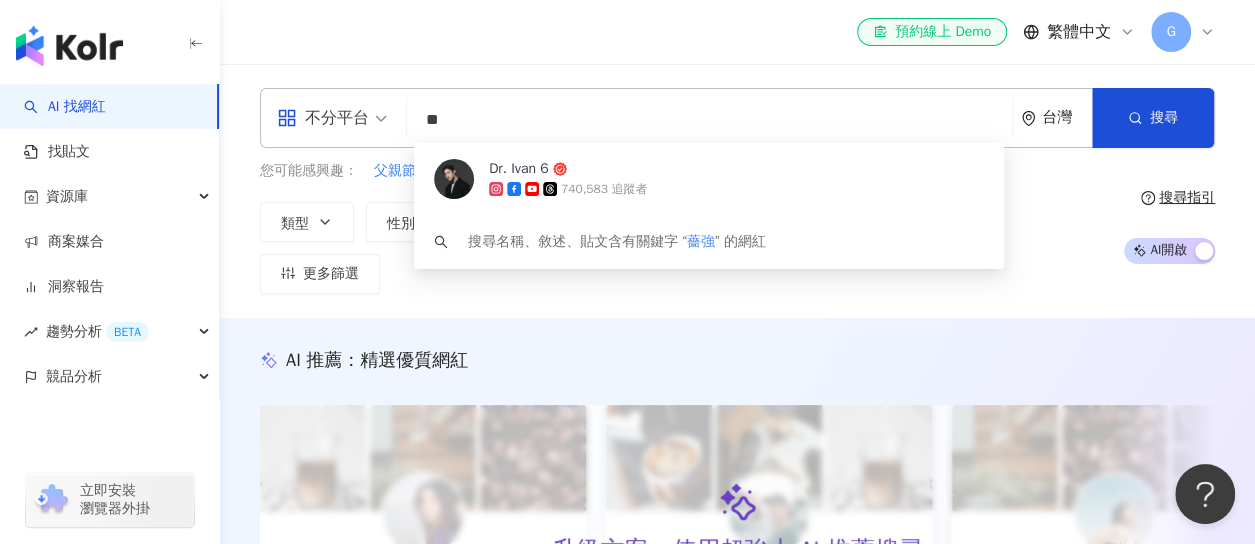 type on "**" 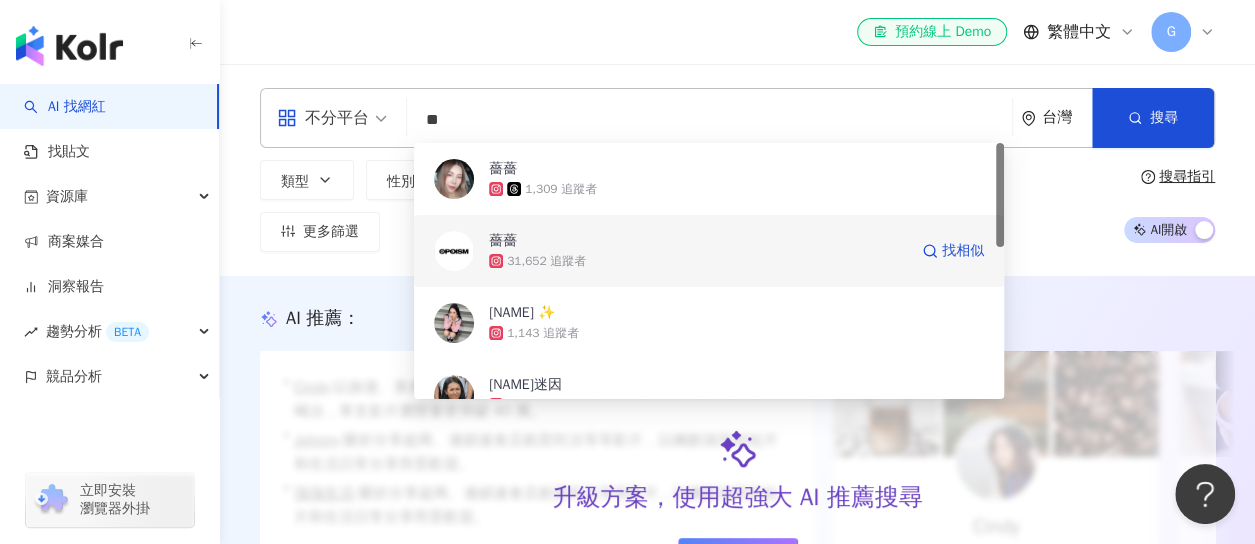 scroll, scrollTop: 100, scrollLeft: 0, axis: vertical 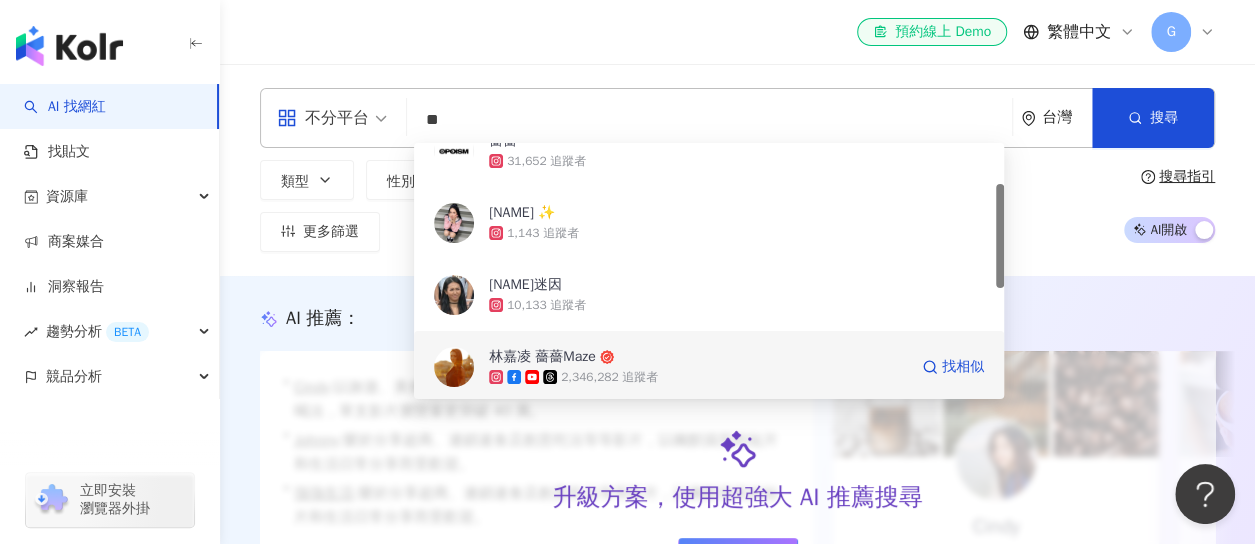 click on "林嘉凌 薔薔Maze" at bounding box center [698, 357] 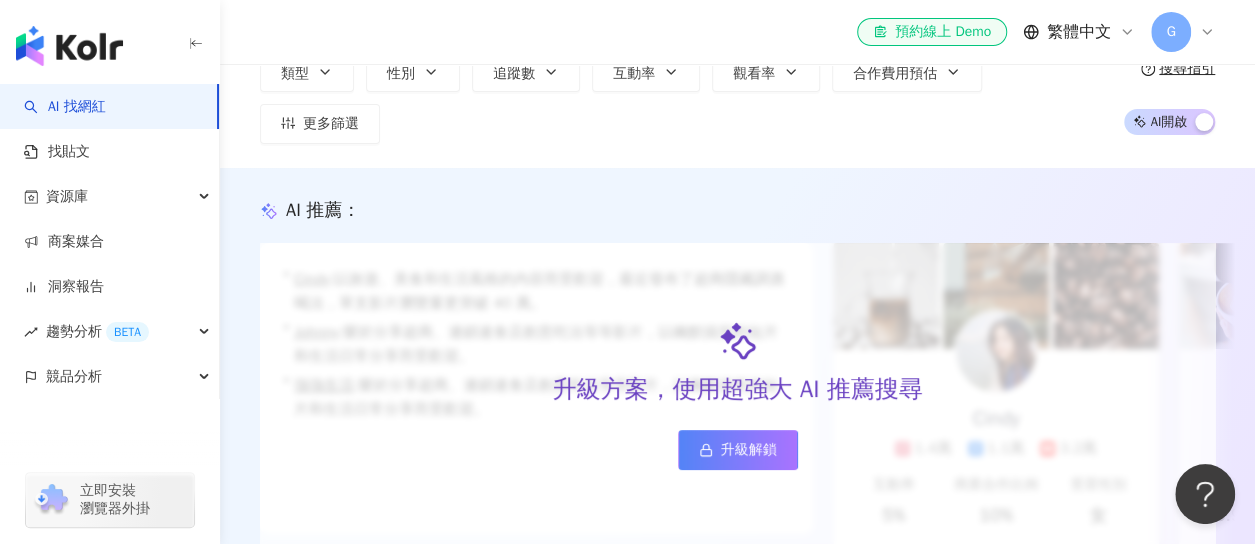 scroll, scrollTop: 200, scrollLeft: 0, axis: vertical 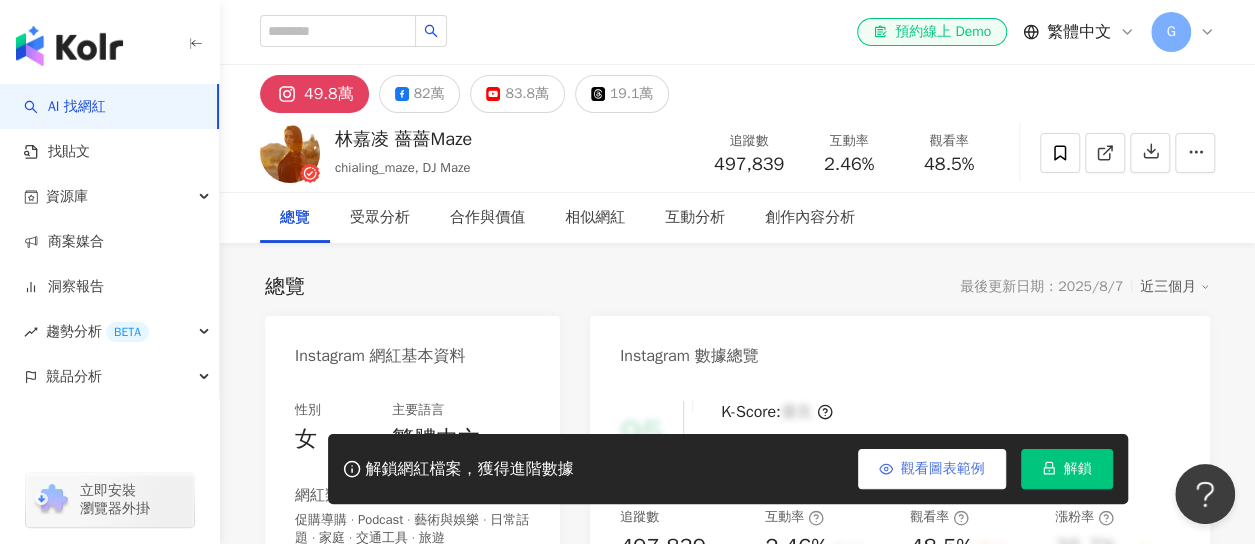 click on "觀看圖表範例" at bounding box center (932, 469) 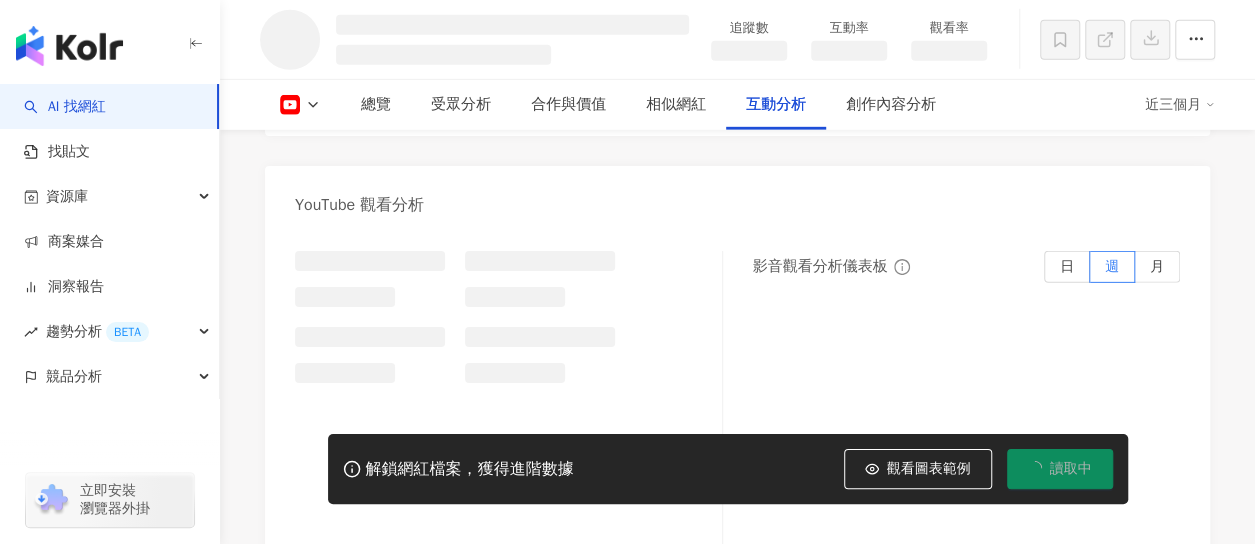 scroll, scrollTop: 2995, scrollLeft: 0, axis: vertical 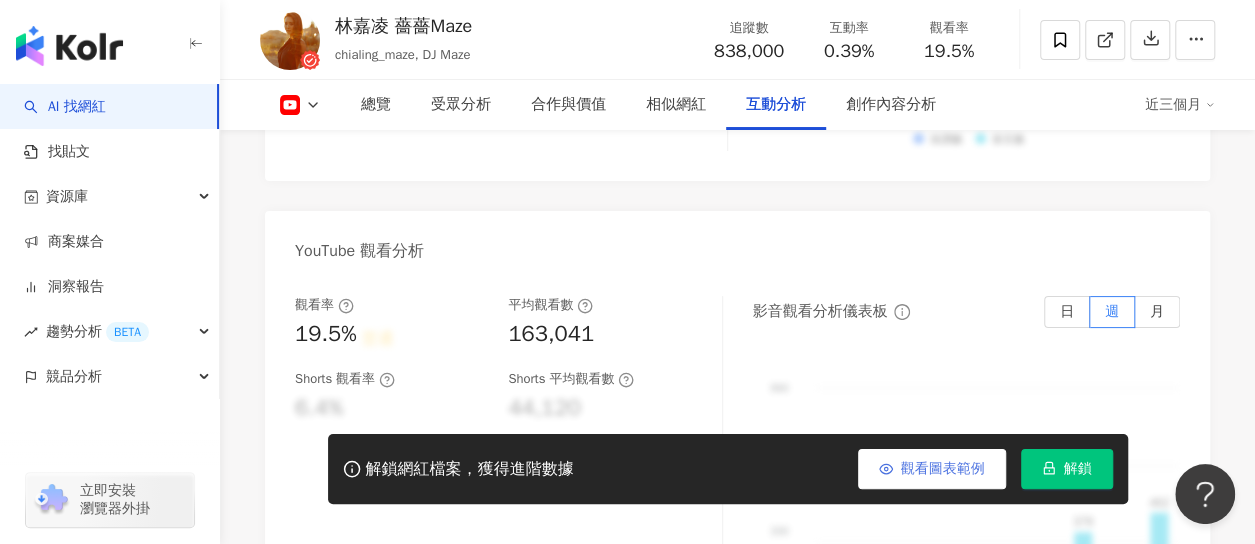 click on "觀看圖表範例" at bounding box center [943, 469] 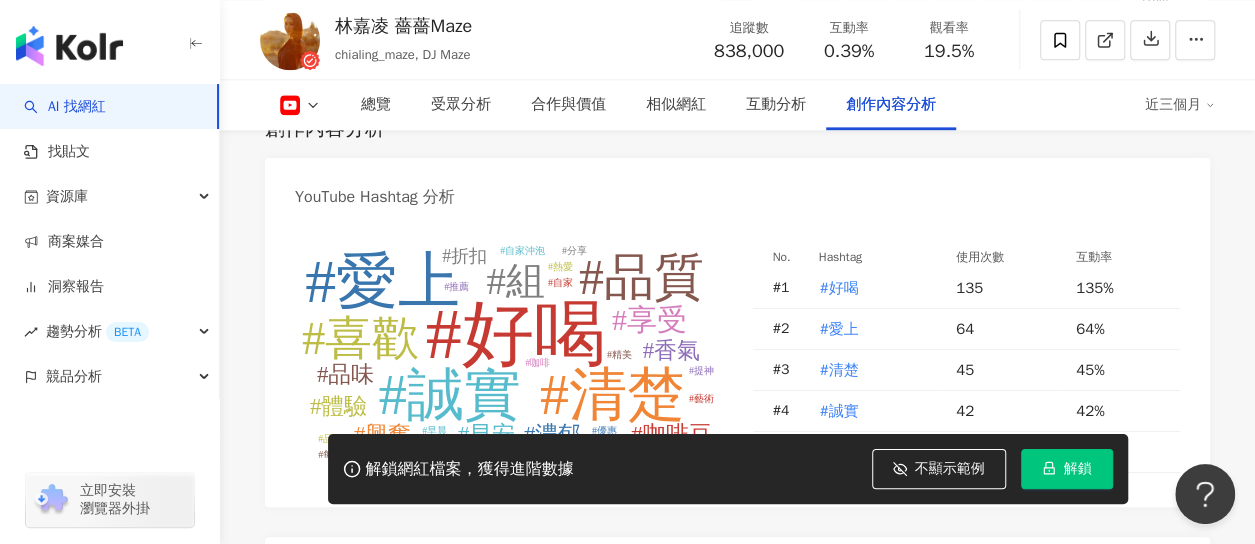 scroll, scrollTop: 5059, scrollLeft: 0, axis: vertical 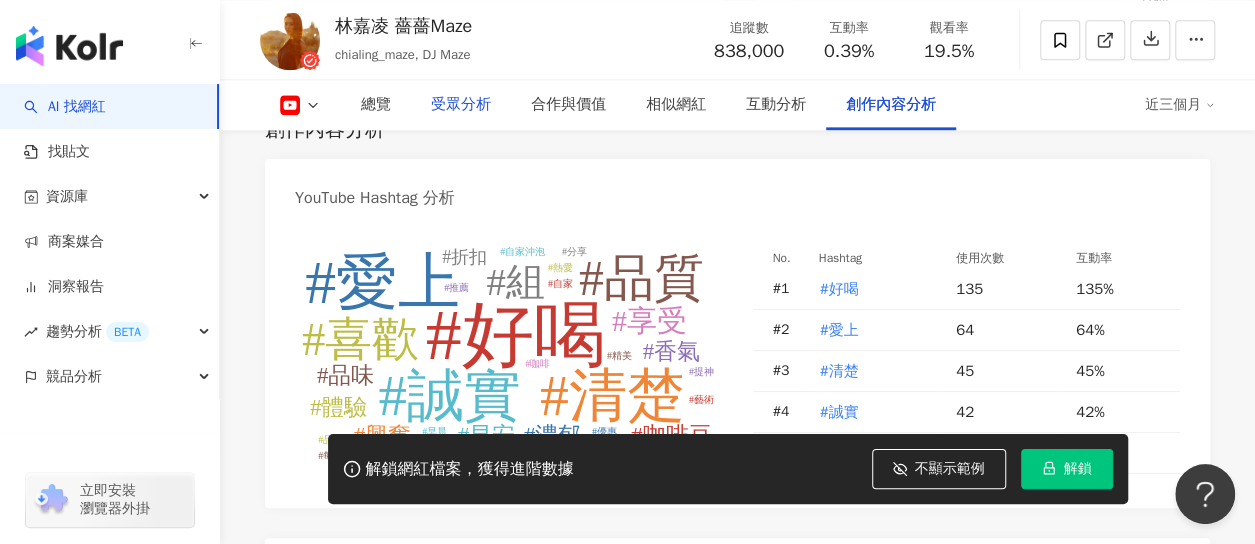 click on "受眾分析" at bounding box center (461, 105) 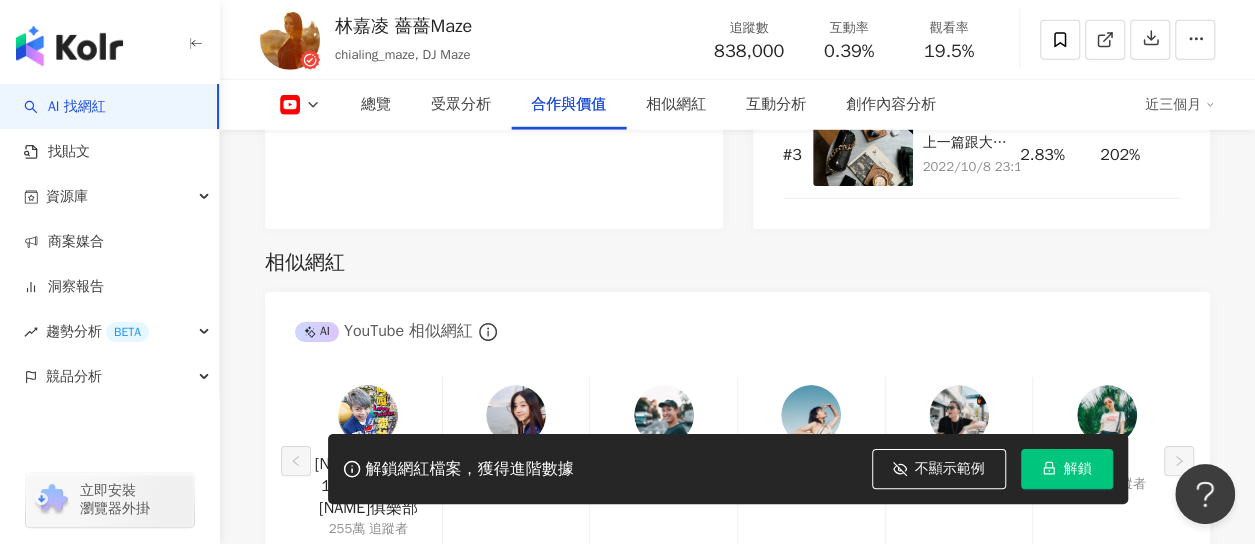 scroll, scrollTop: 2958, scrollLeft: 0, axis: vertical 